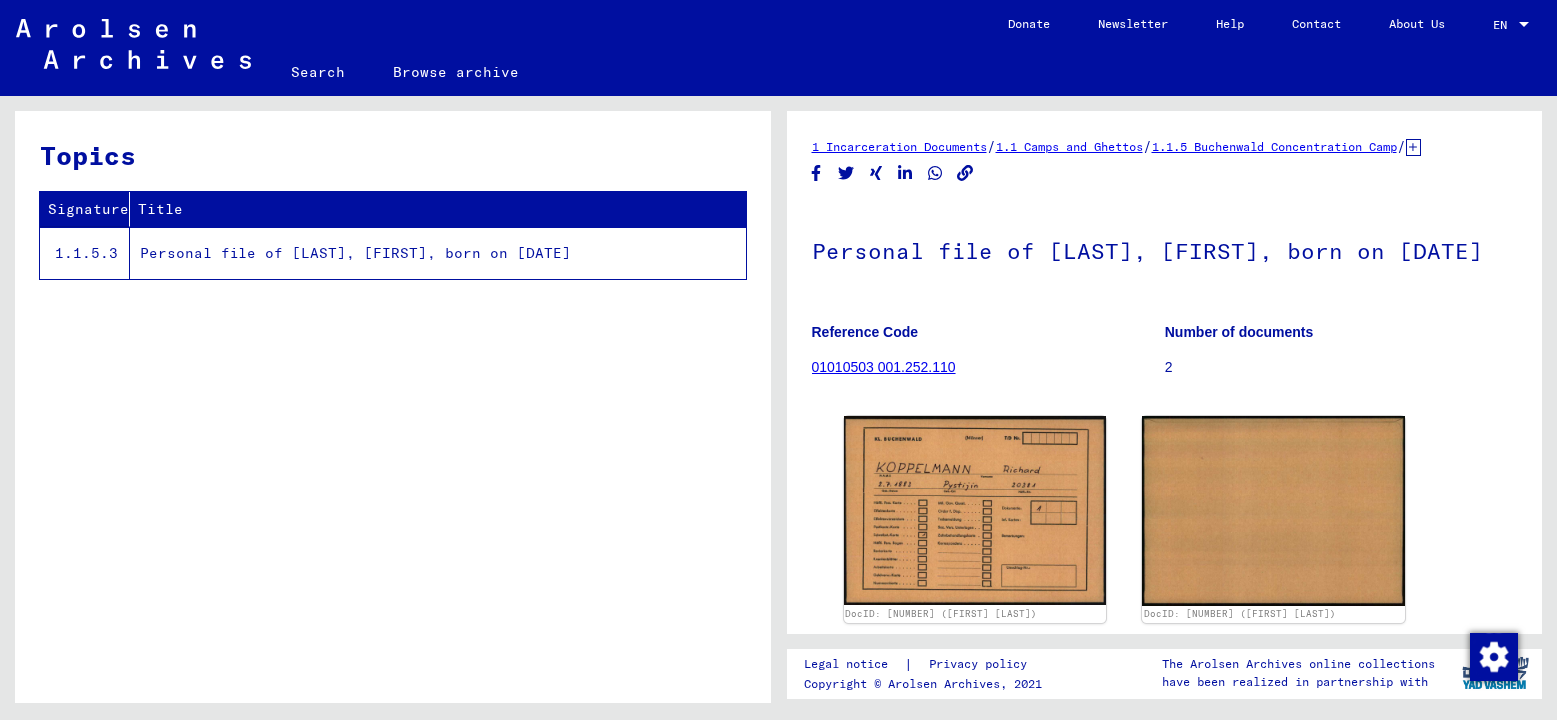 scroll, scrollTop: 0, scrollLeft: 0, axis: both 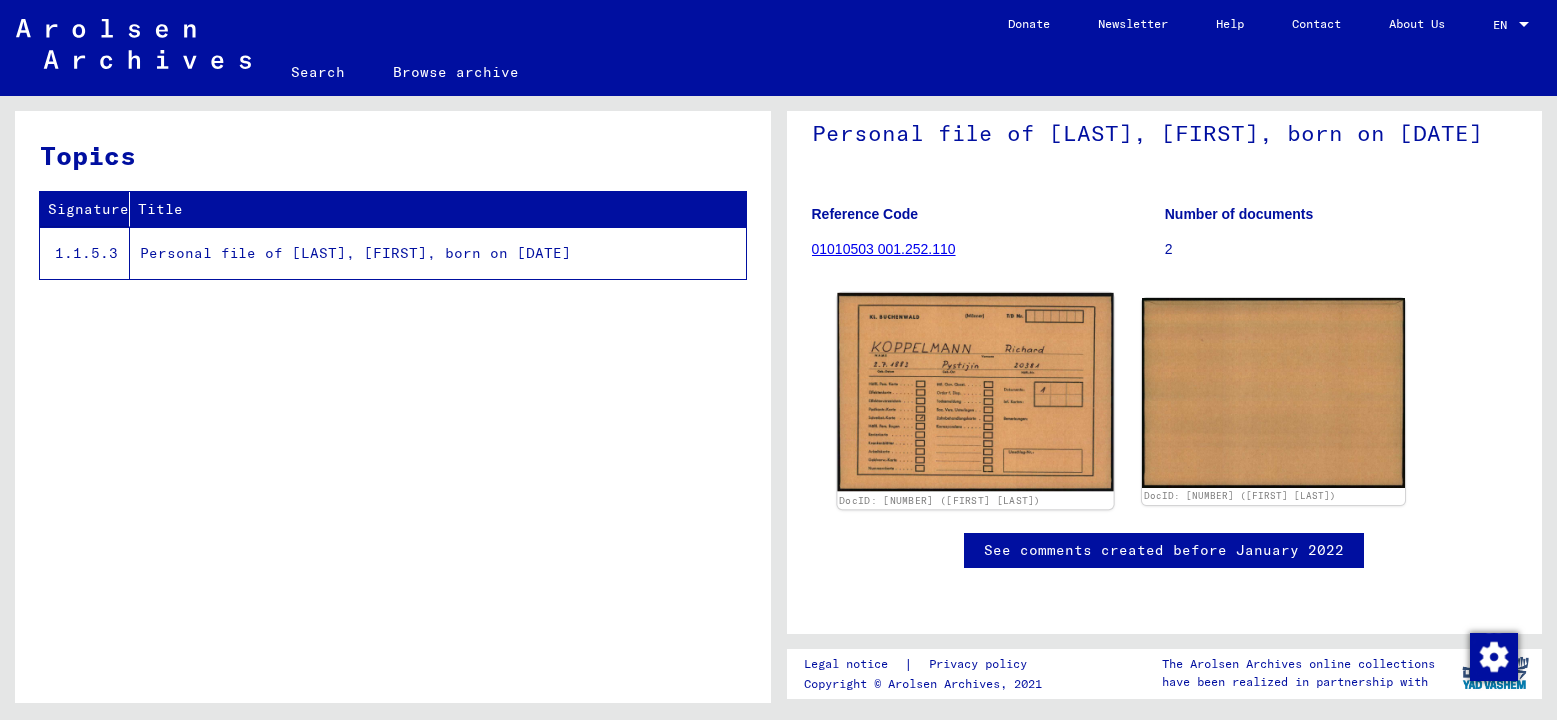 click 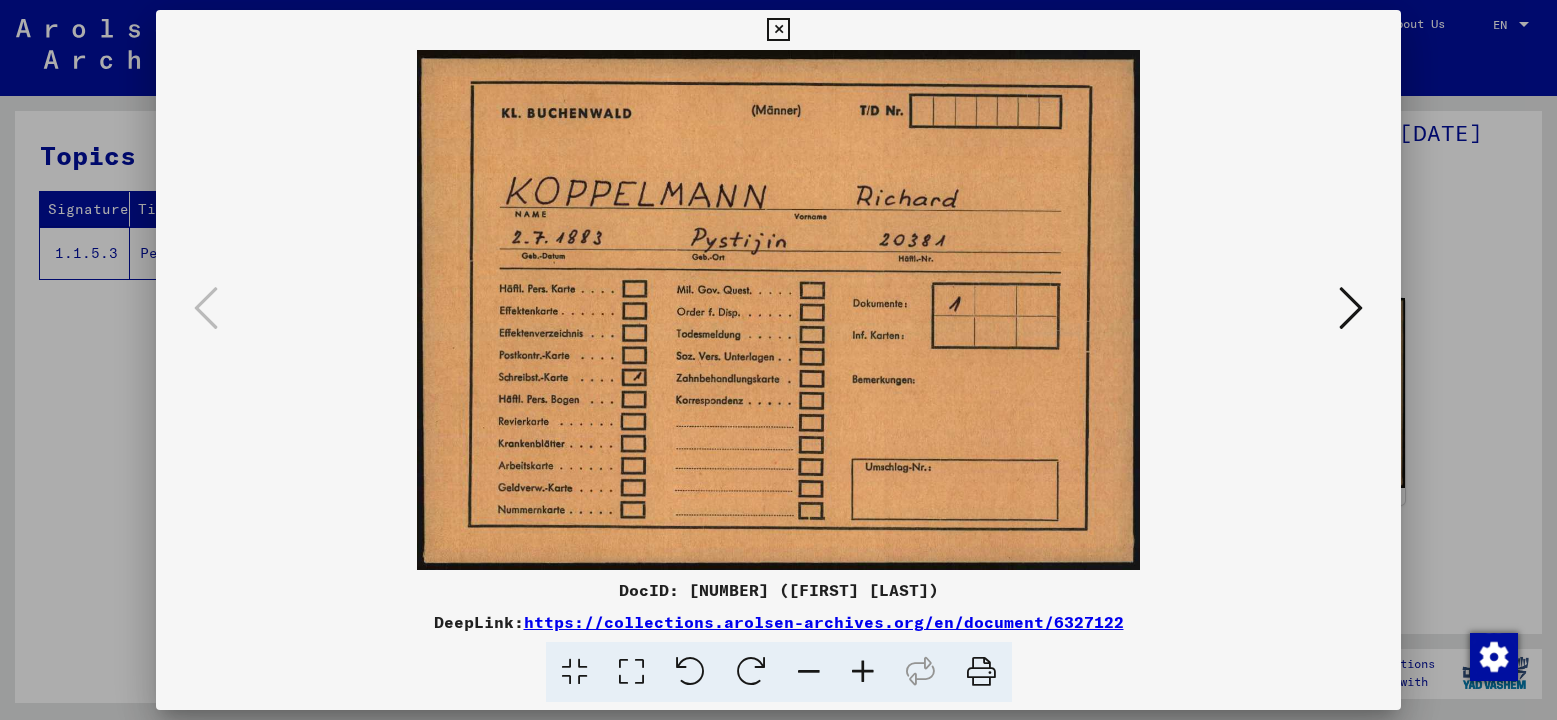 click at bounding box center [1351, 308] 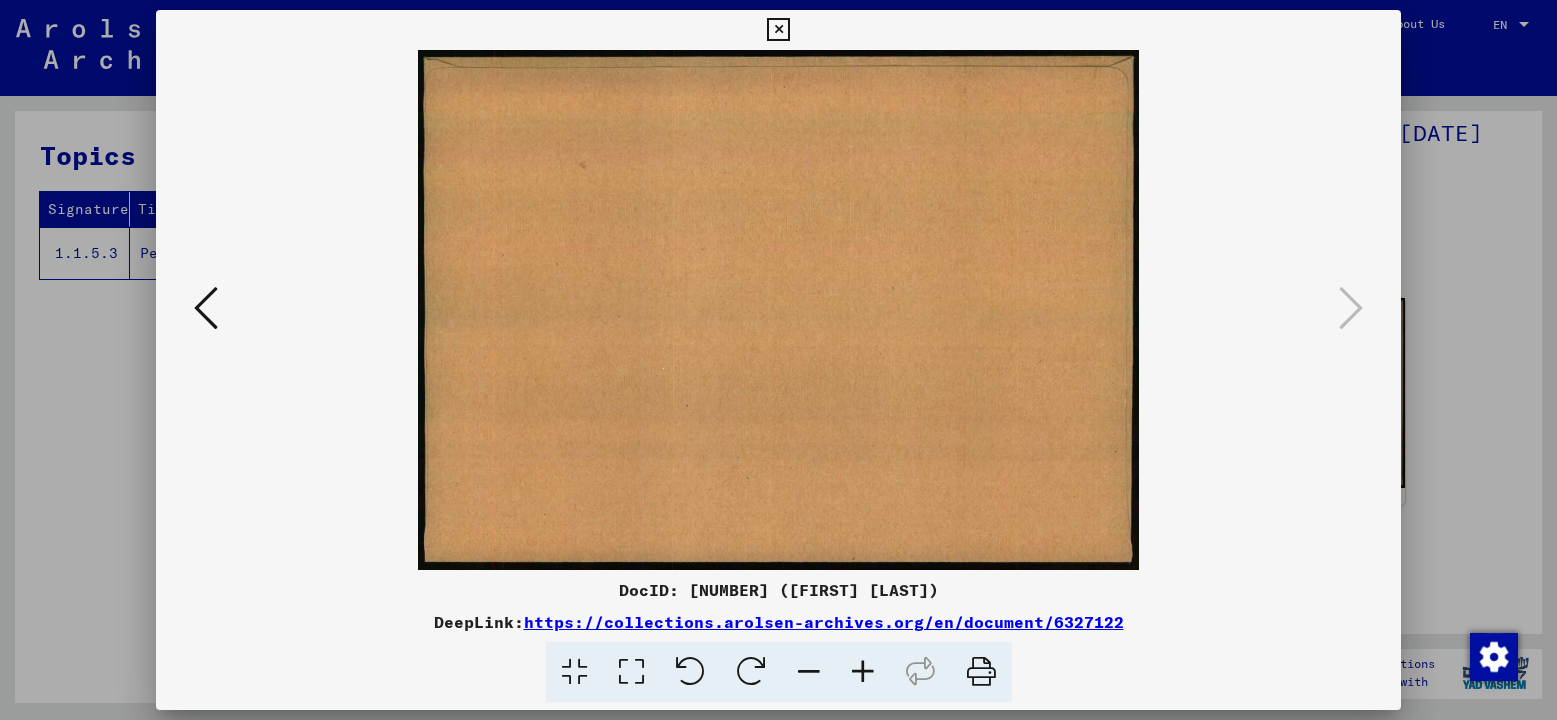 click at bounding box center (778, 30) 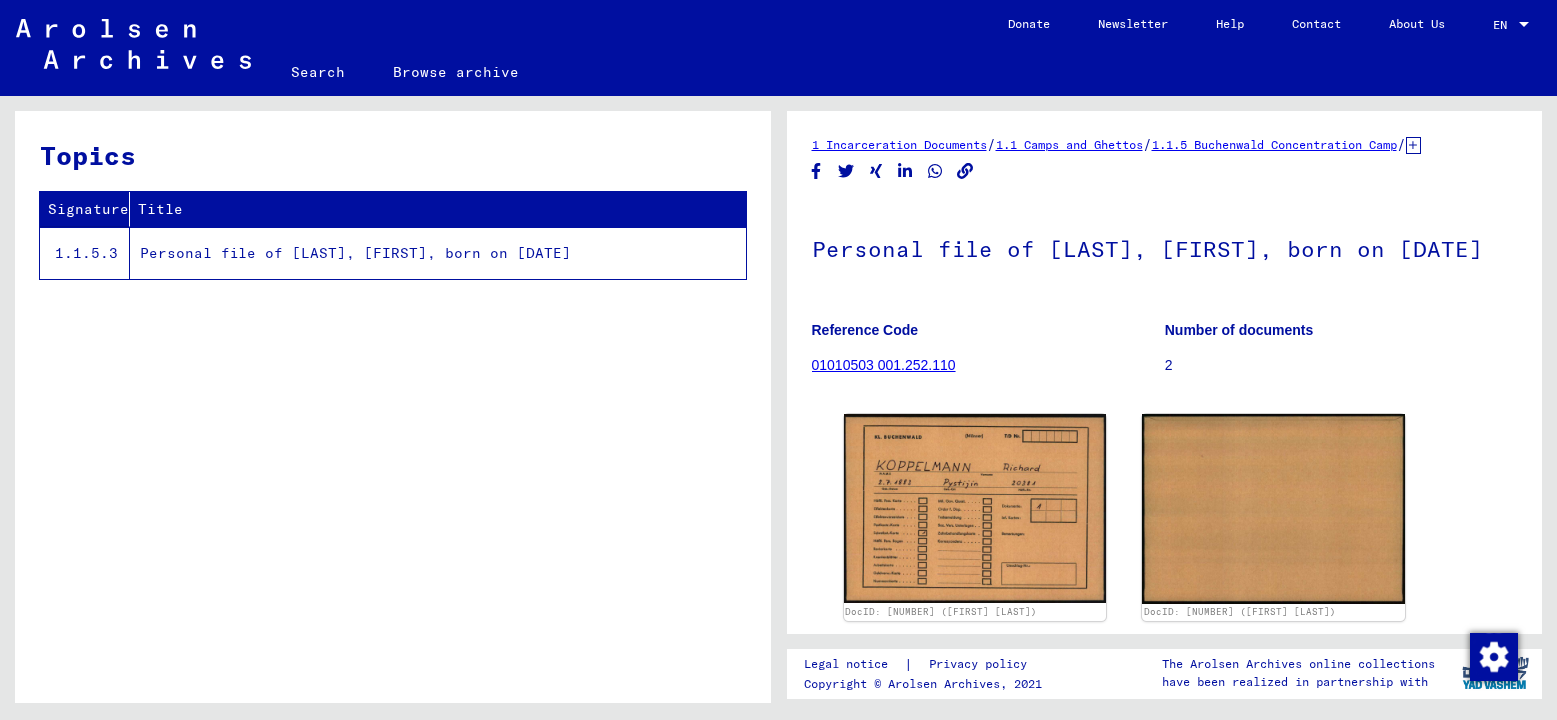scroll, scrollTop: 0, scrollLeft: 0, axis: both 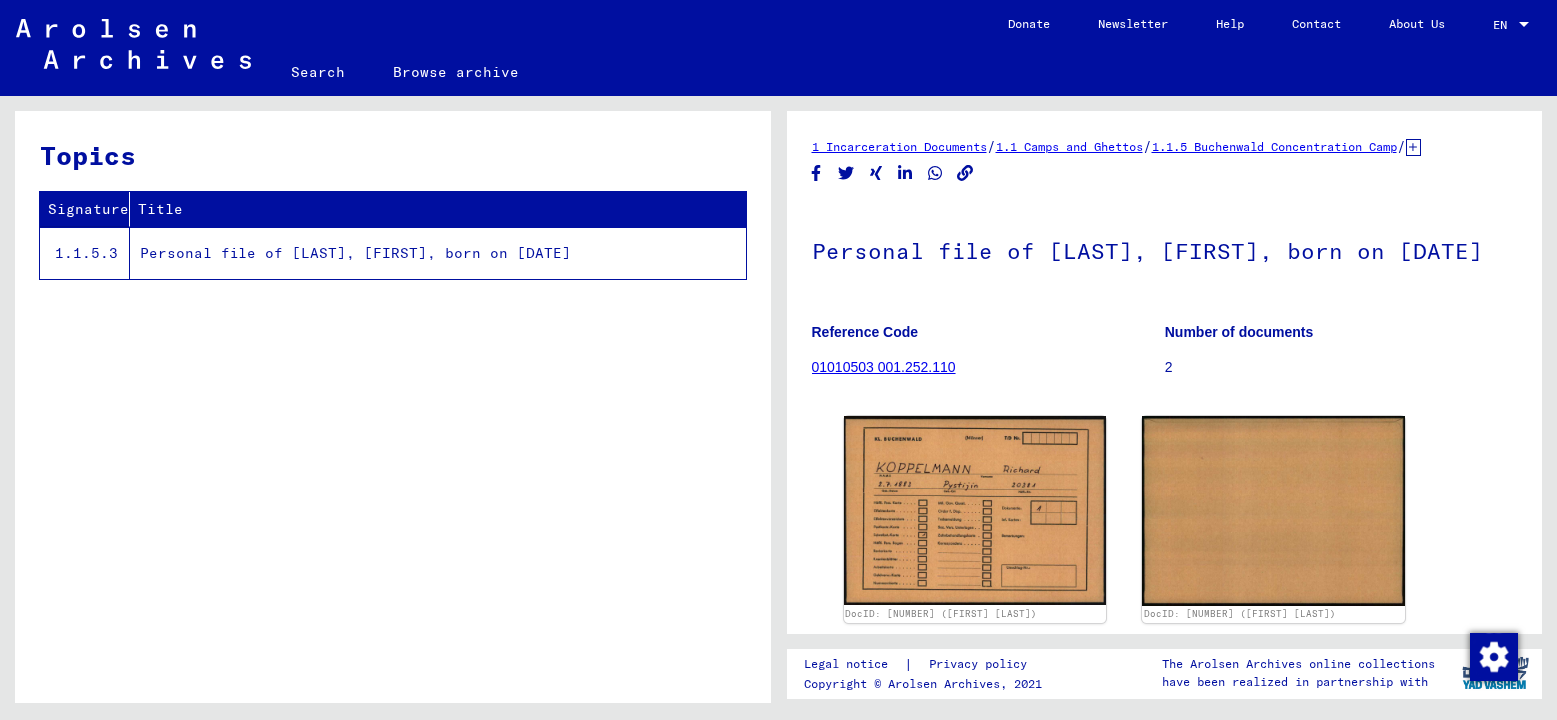 click on "01010503 001.252.110" 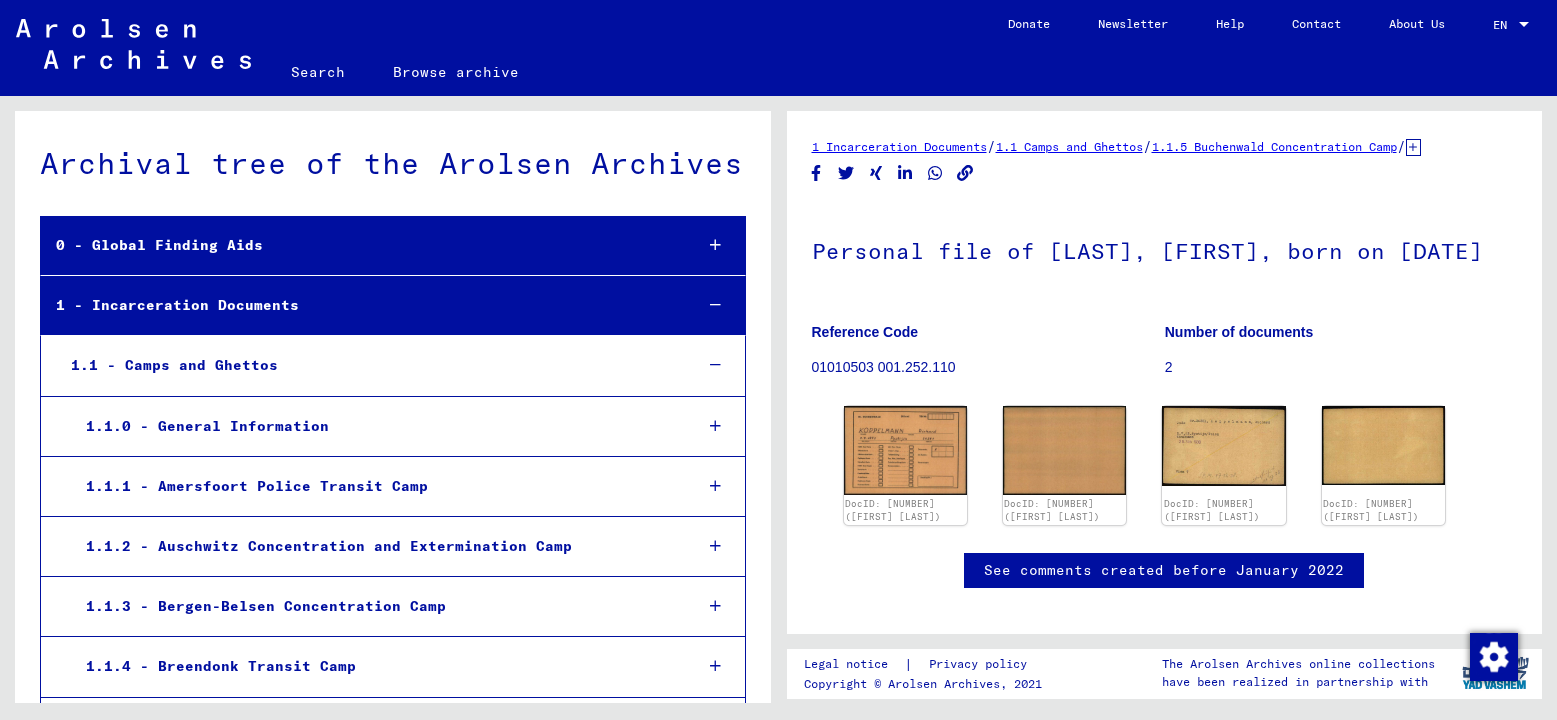 scroll, scrollTop: 31484, scrollLeft: 0, axis: vertical 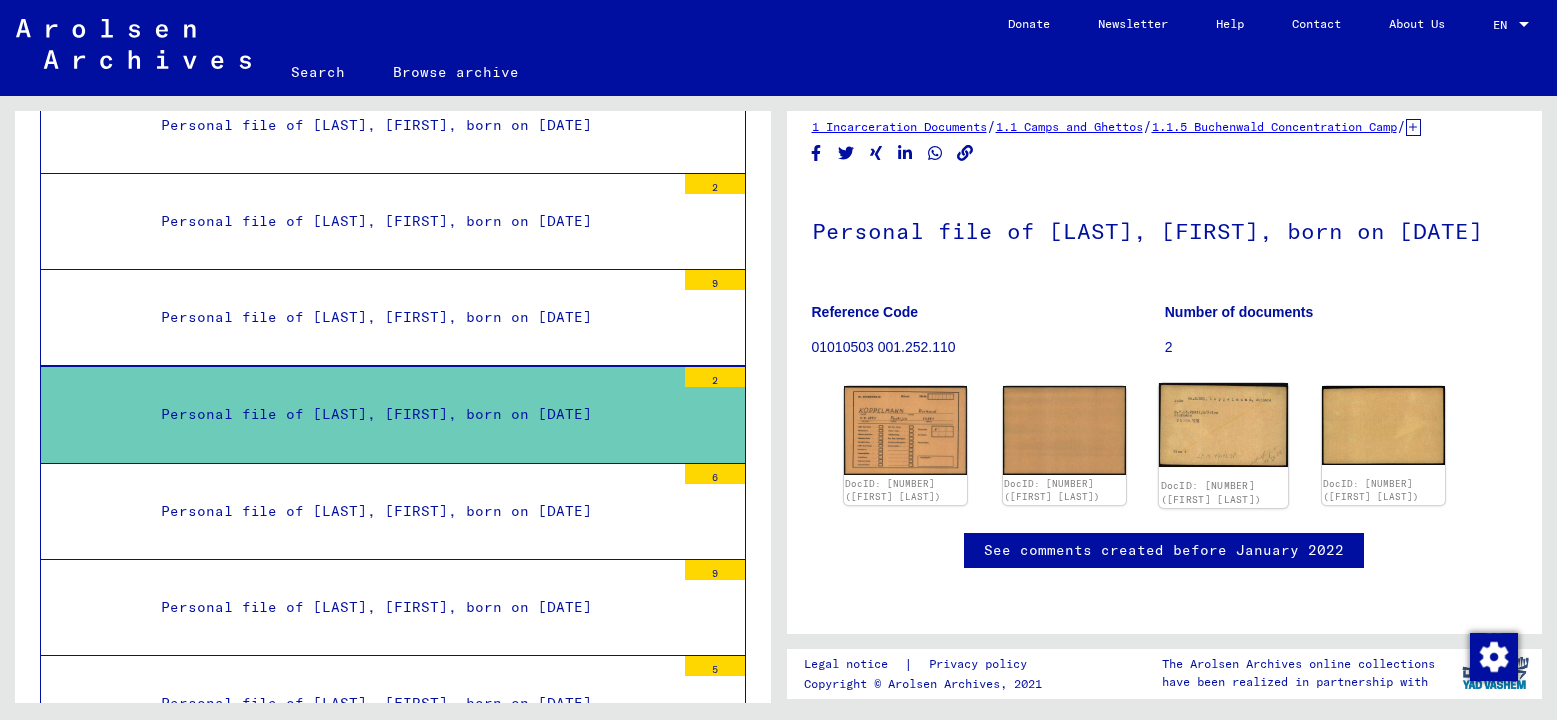 click 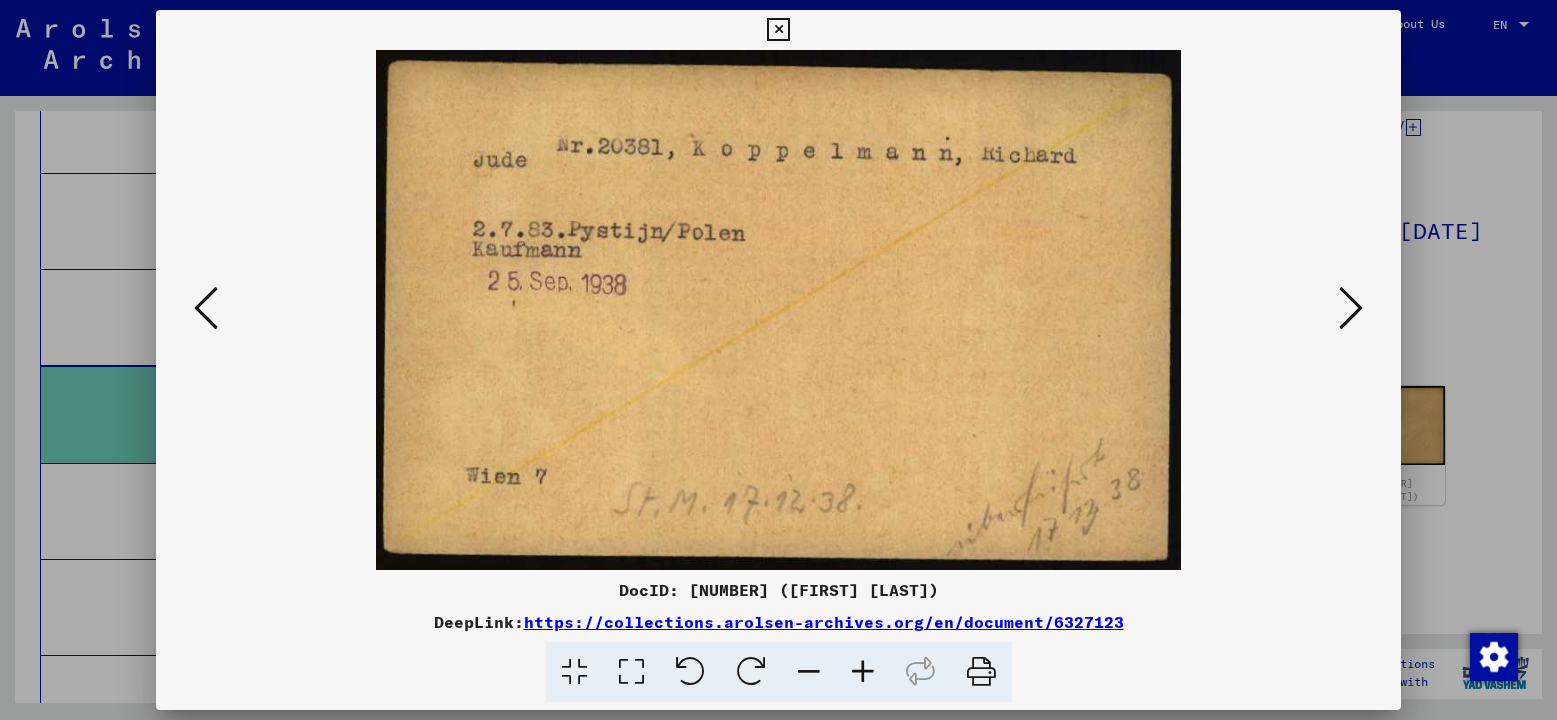 click at bounding box center (1351, 308) 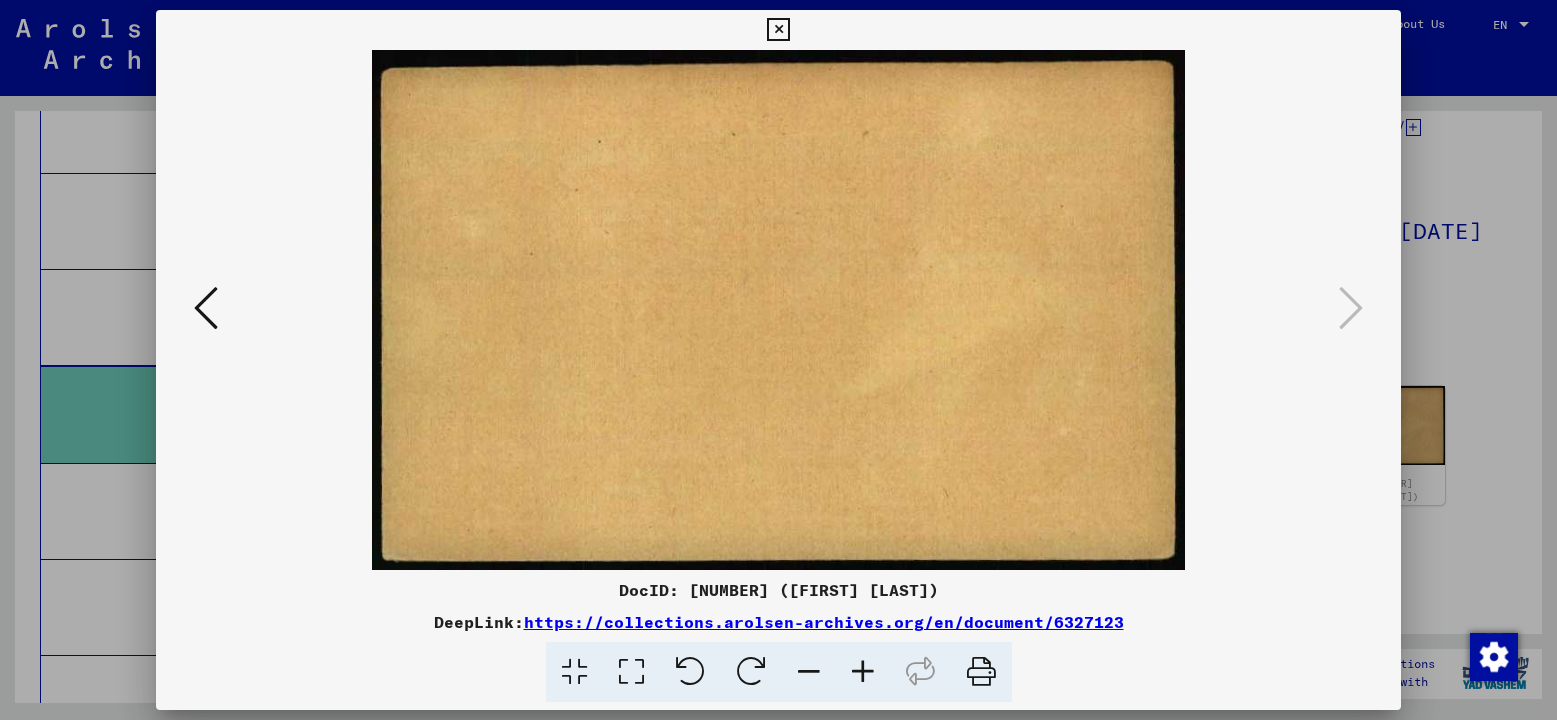 click at bounding box center (778, 360) 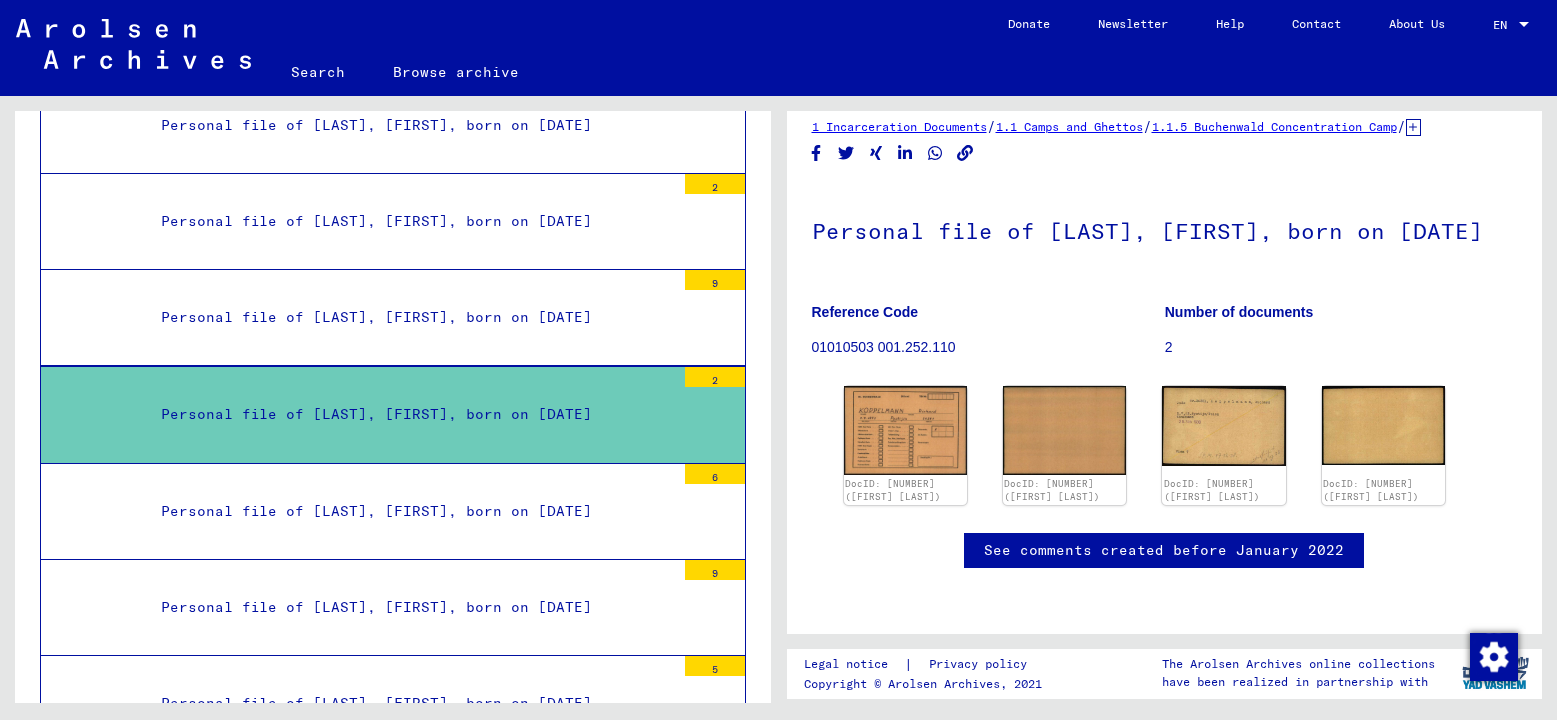click on "Personal file of [LAST], [FIRST], born on [DATE]" at bounding box center [410, 317] 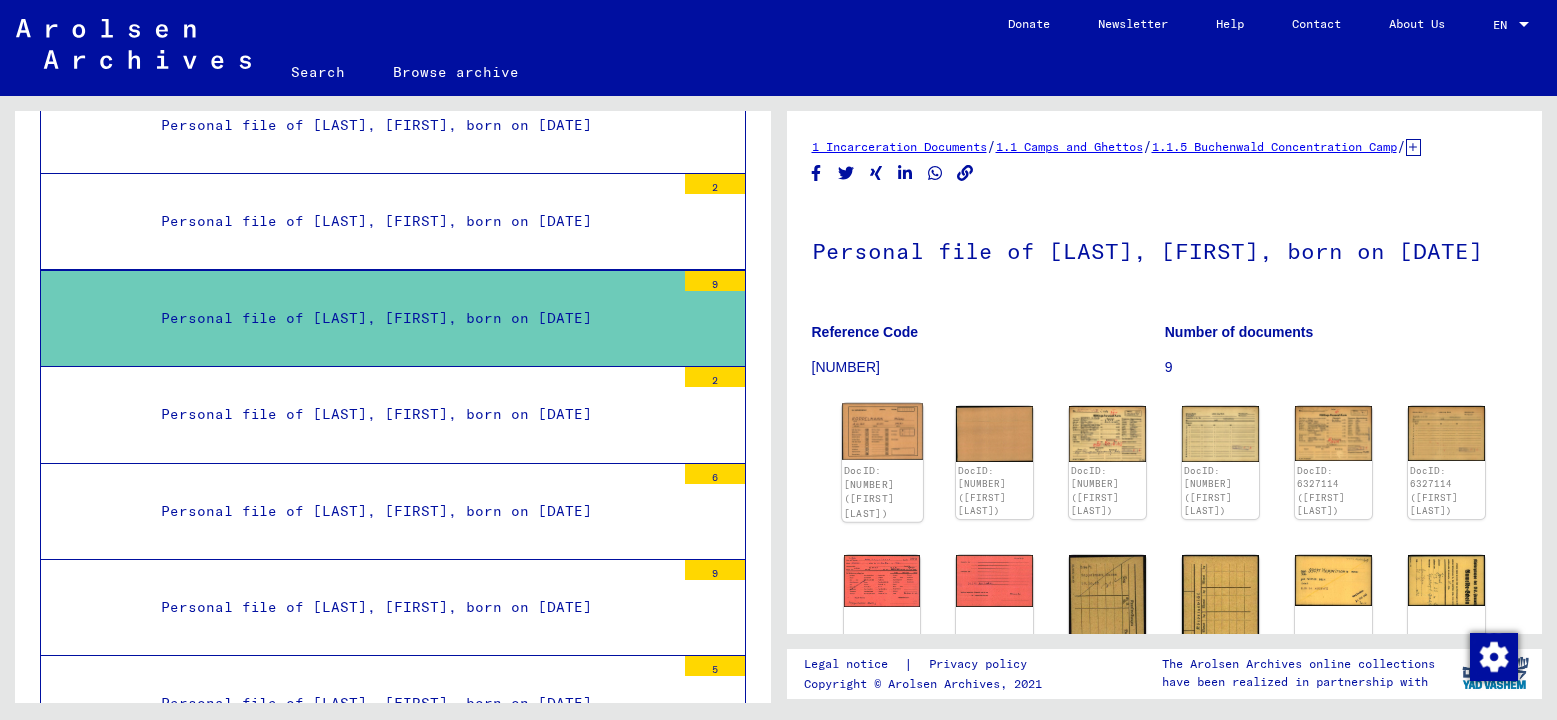 click 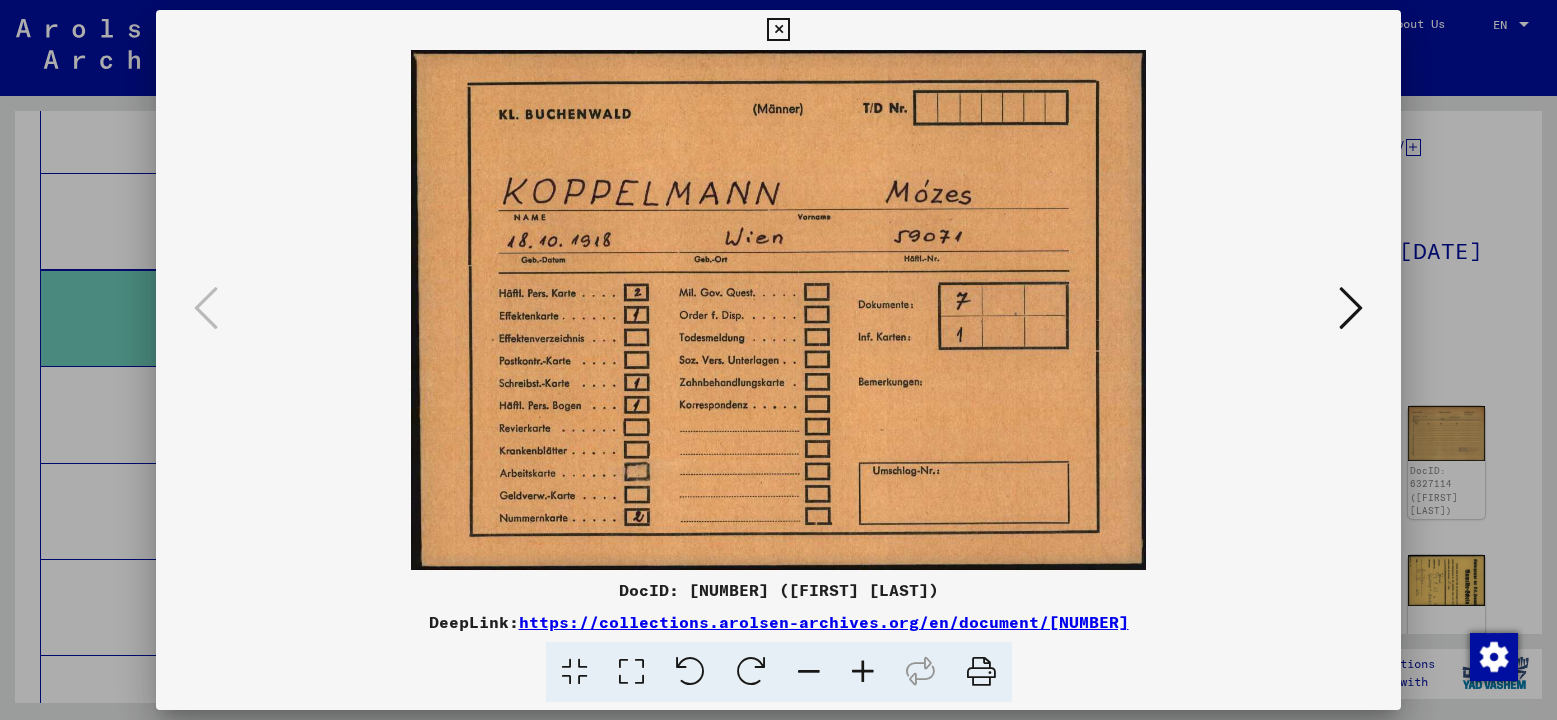 scroll, scrollTop: 0, scrollLeft: 0, axis: both 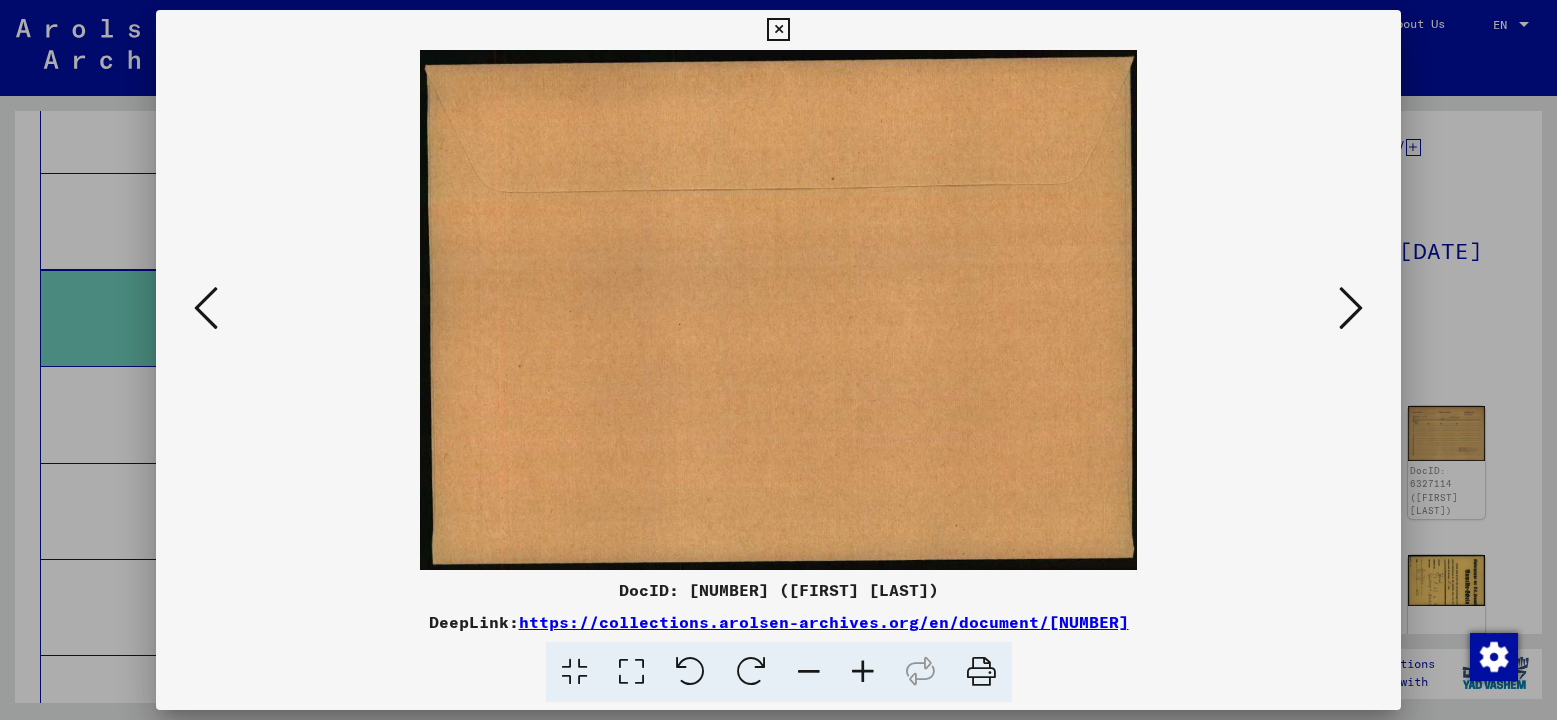click at bounding box center [1351, 308] 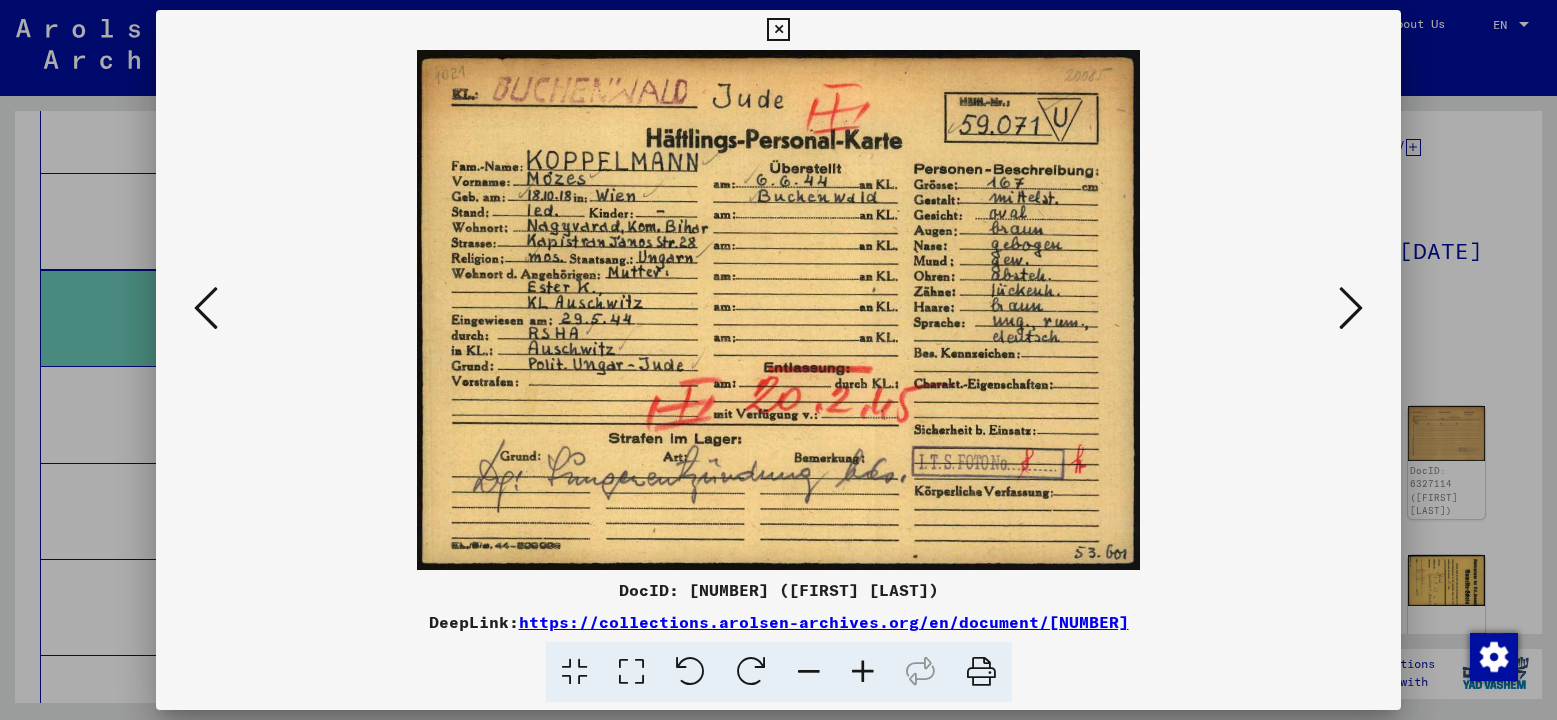 click at bounding box center [1351, 308] 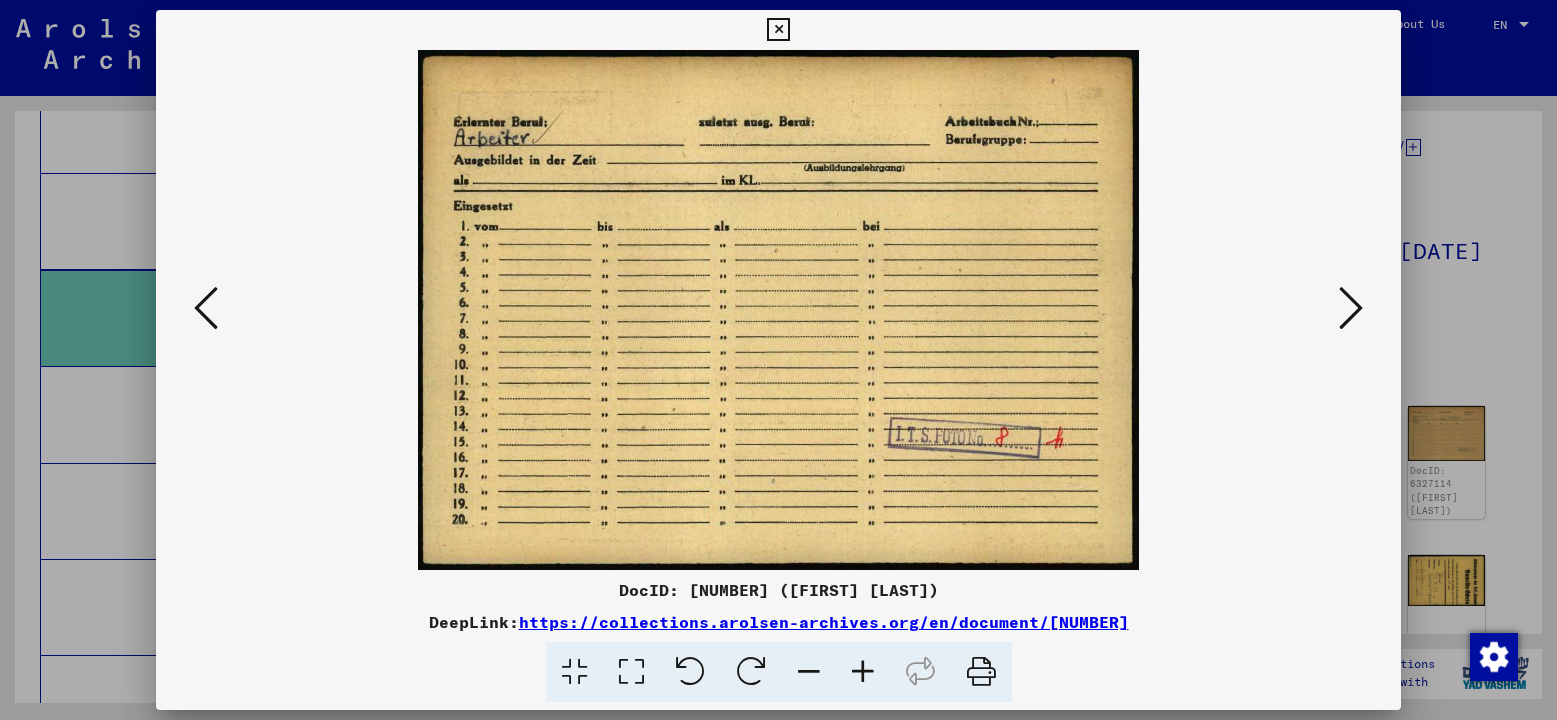 click at bounding box center (1351, 308) 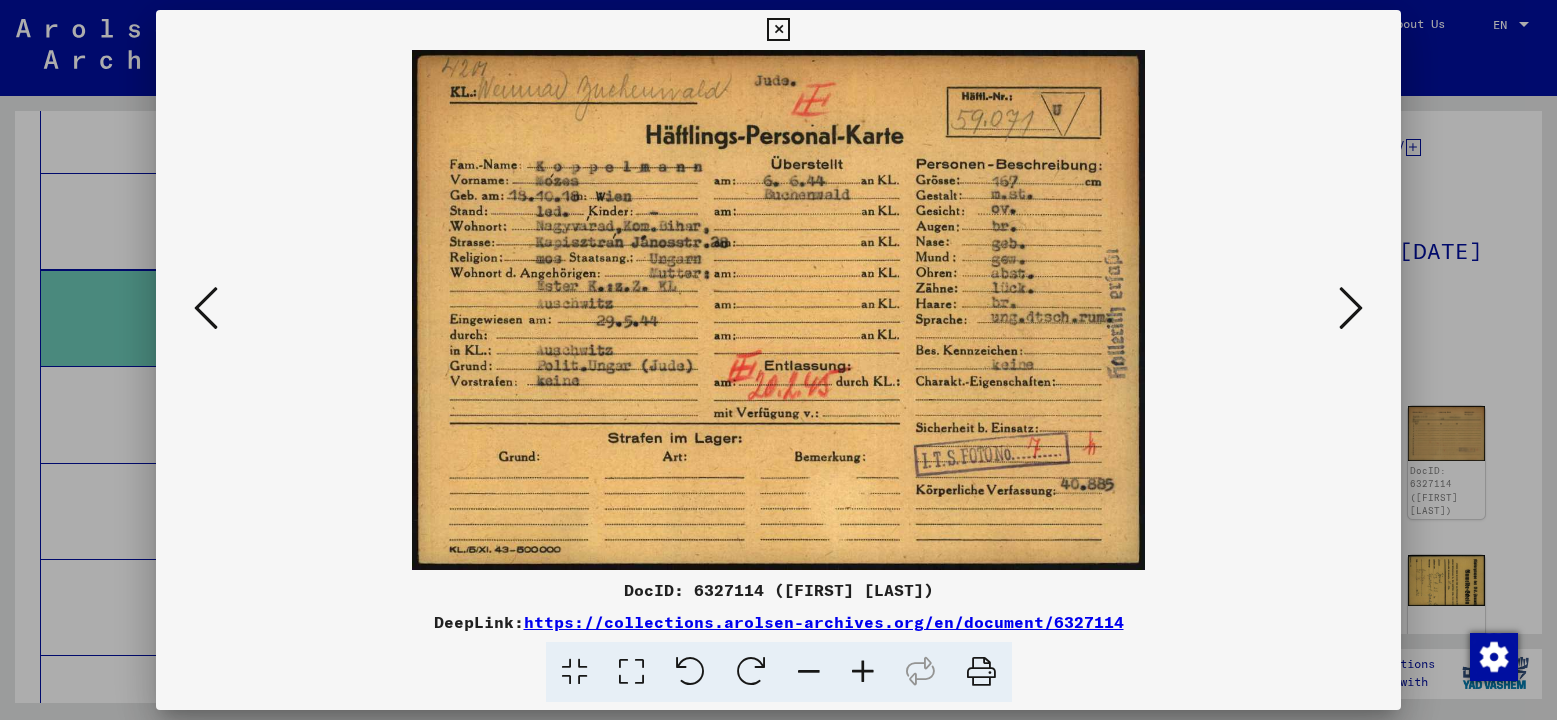 click at bounding box center [1351, 308] 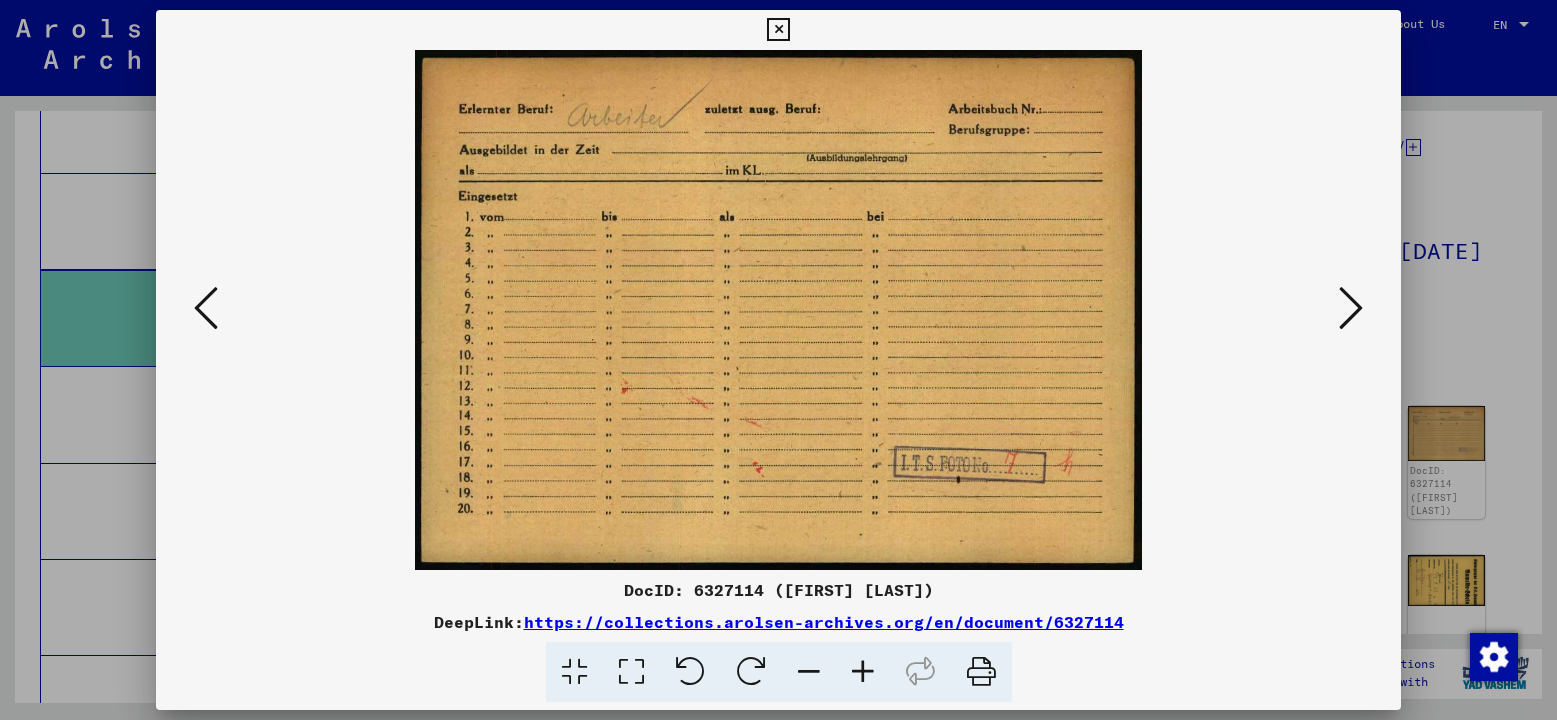 click at bounding box center (1351, 308) 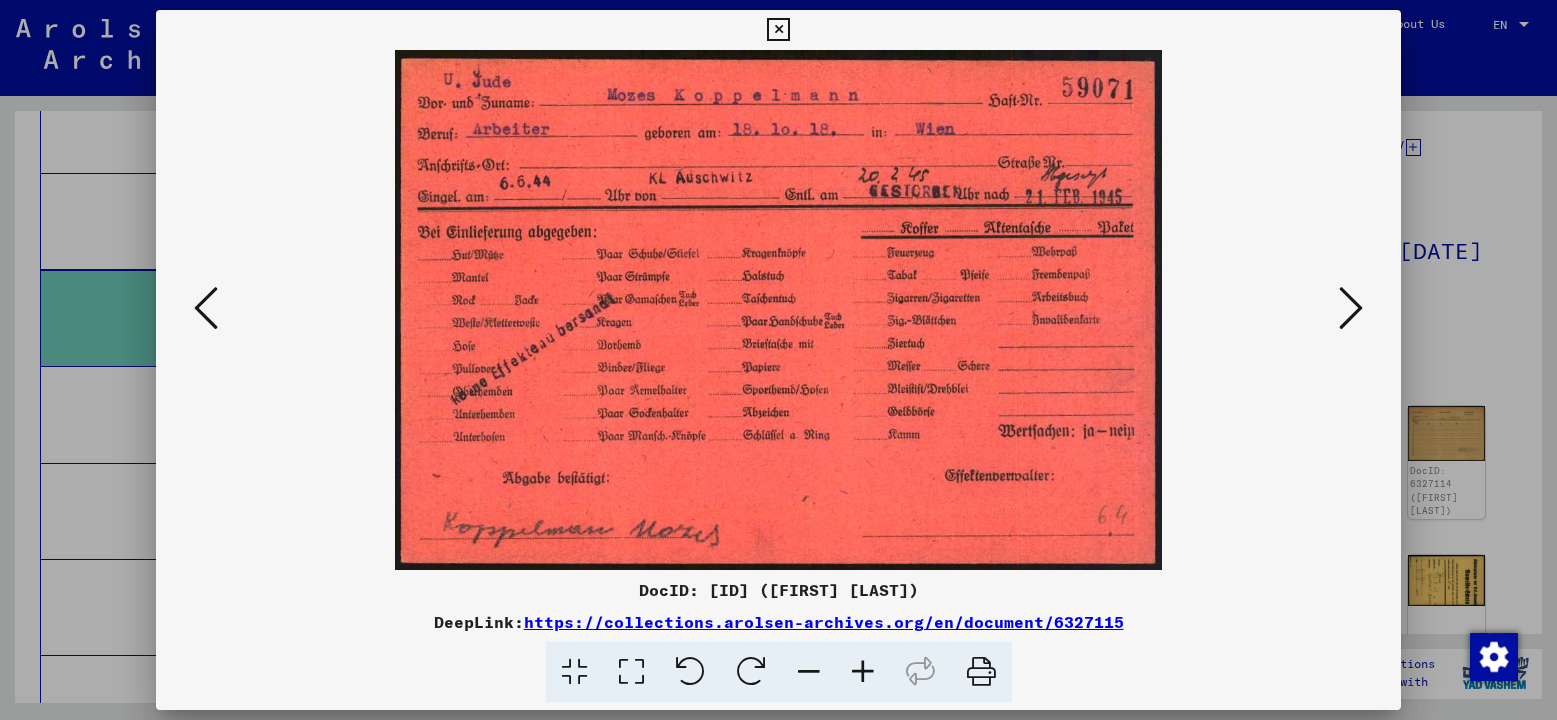 click at bounding box center (1351, 309) 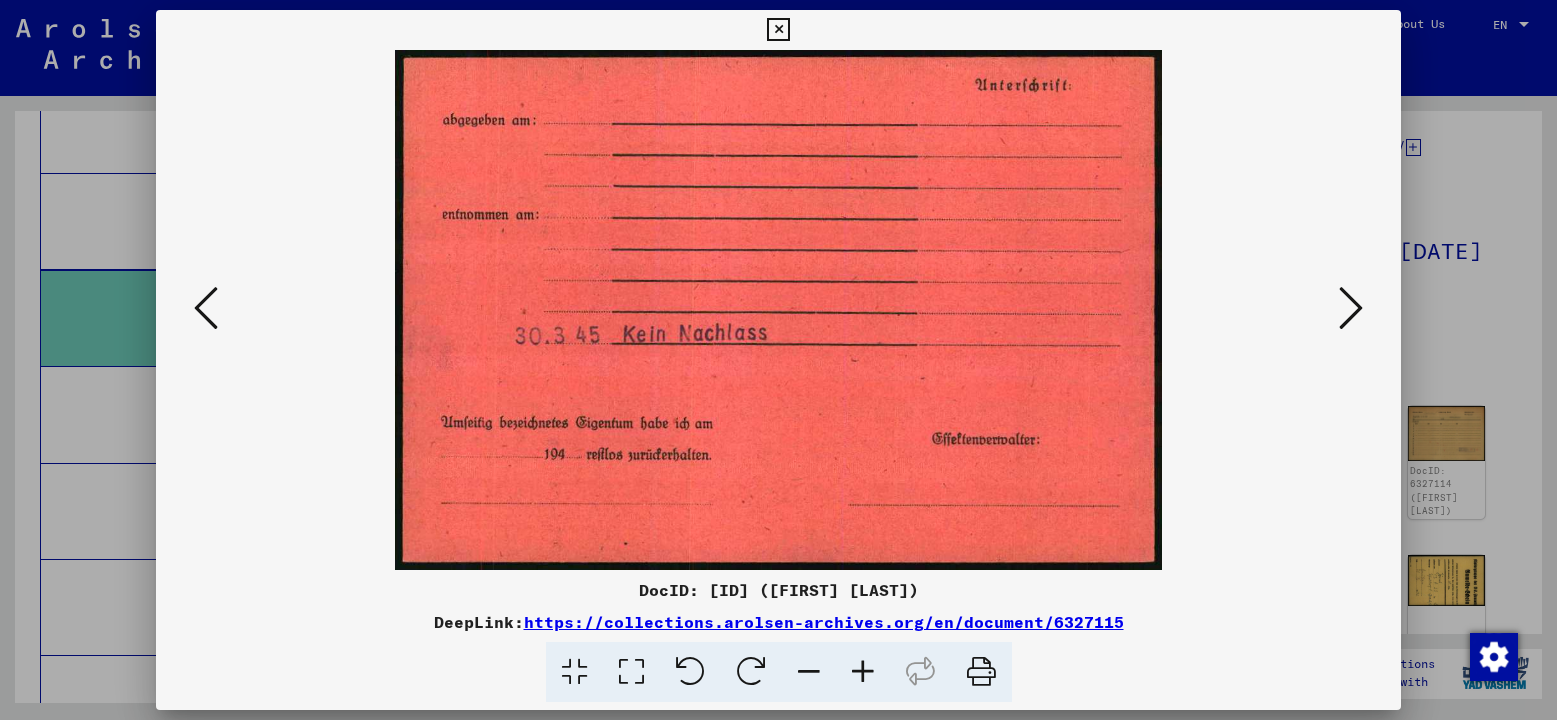 click at bounding box center (1351, 309) 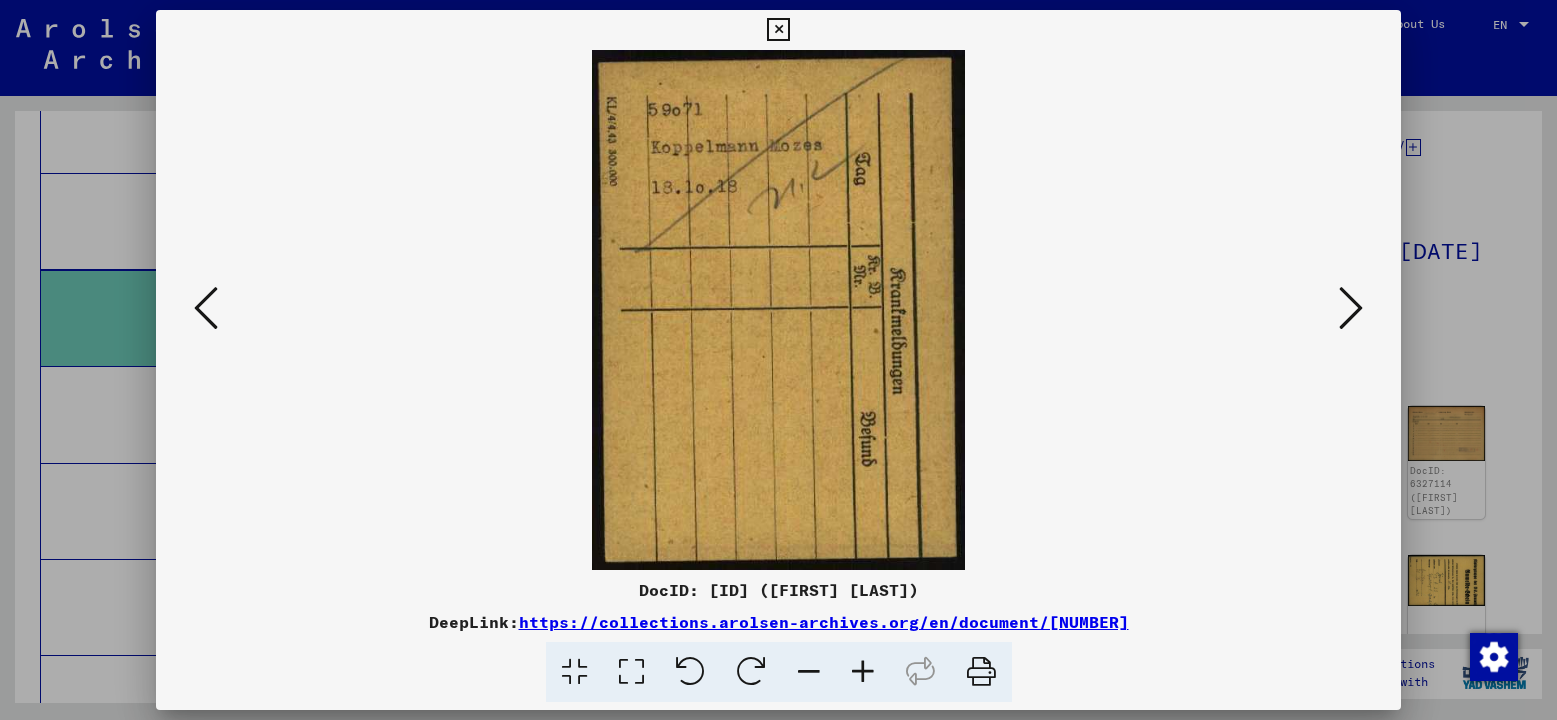 click at bounding box center [1351, 309] 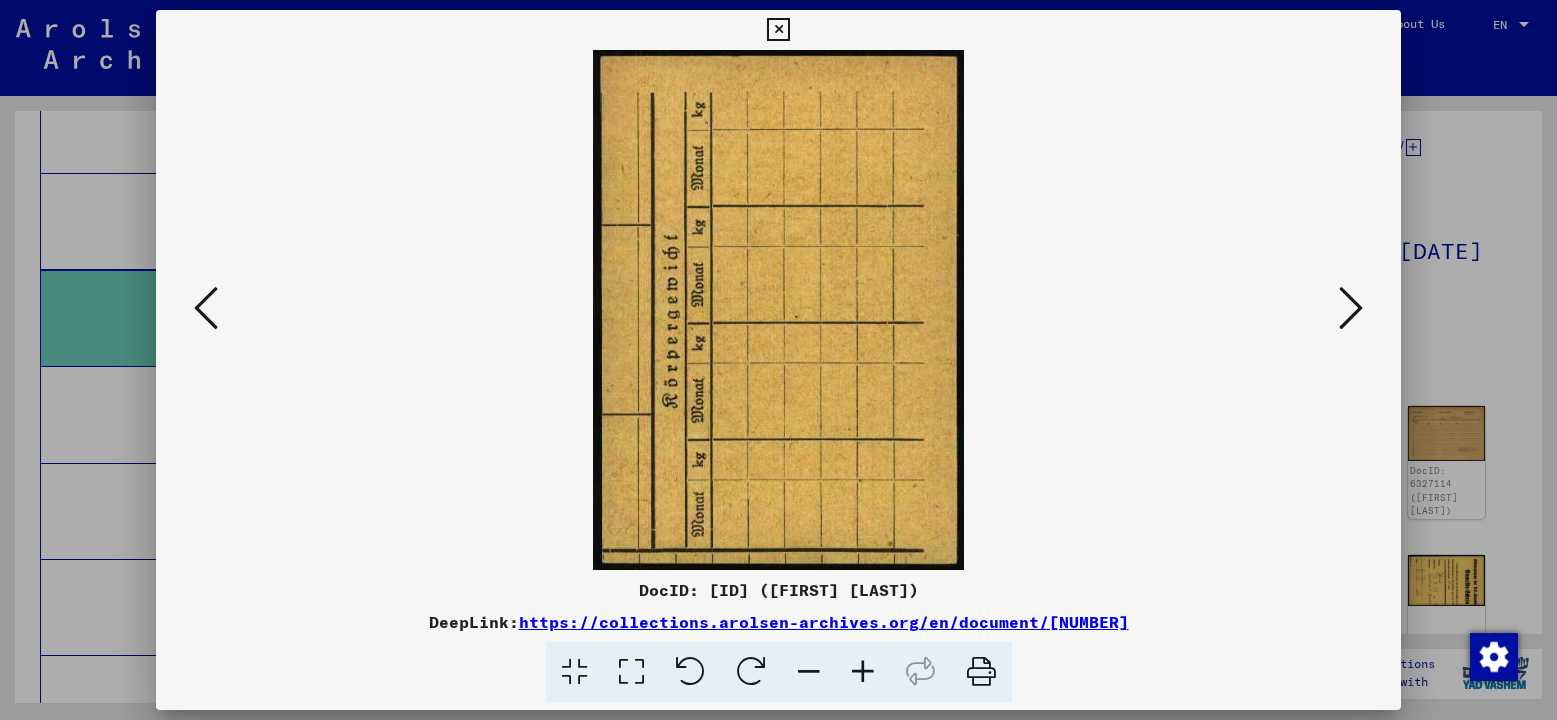 click at bounding box center [779, 310] 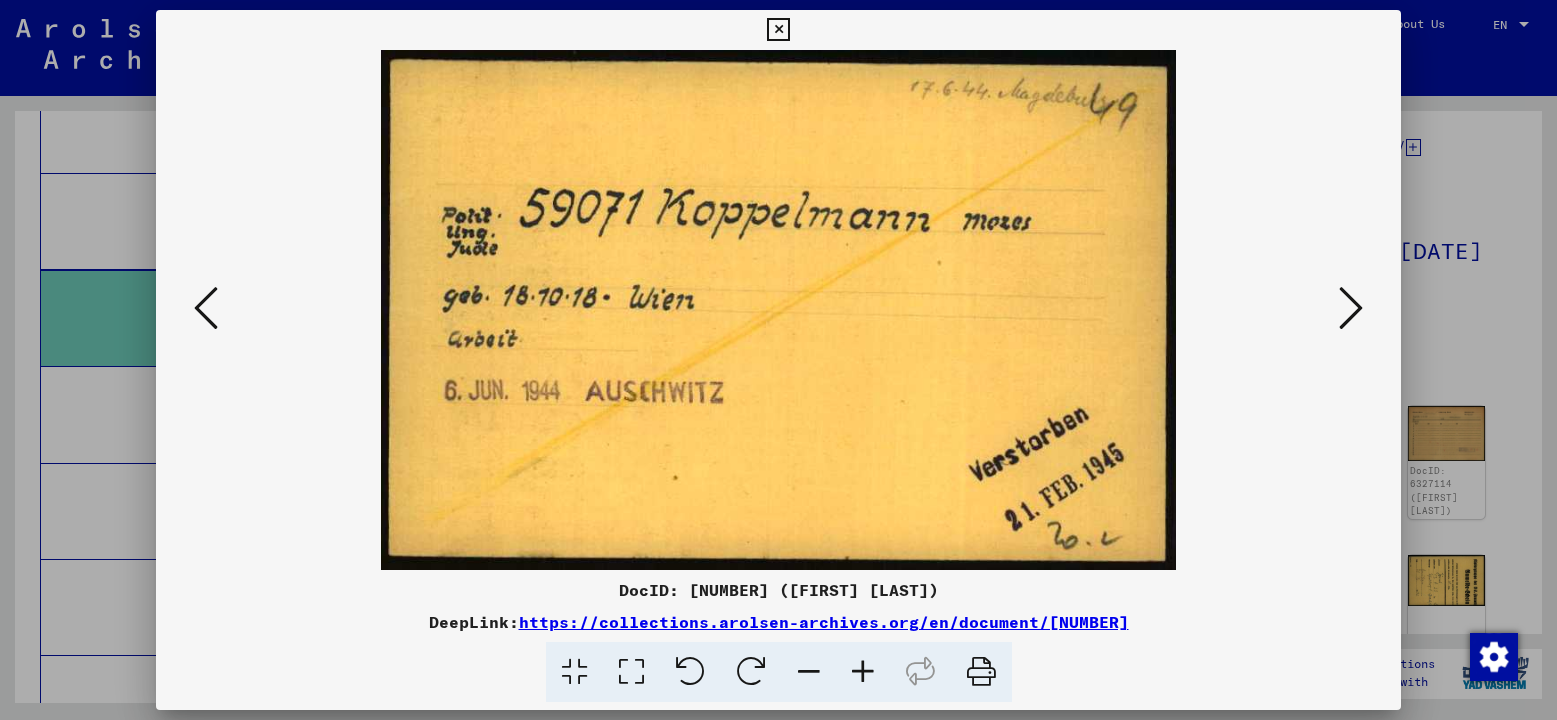 click at bounding box center (1351, 308) 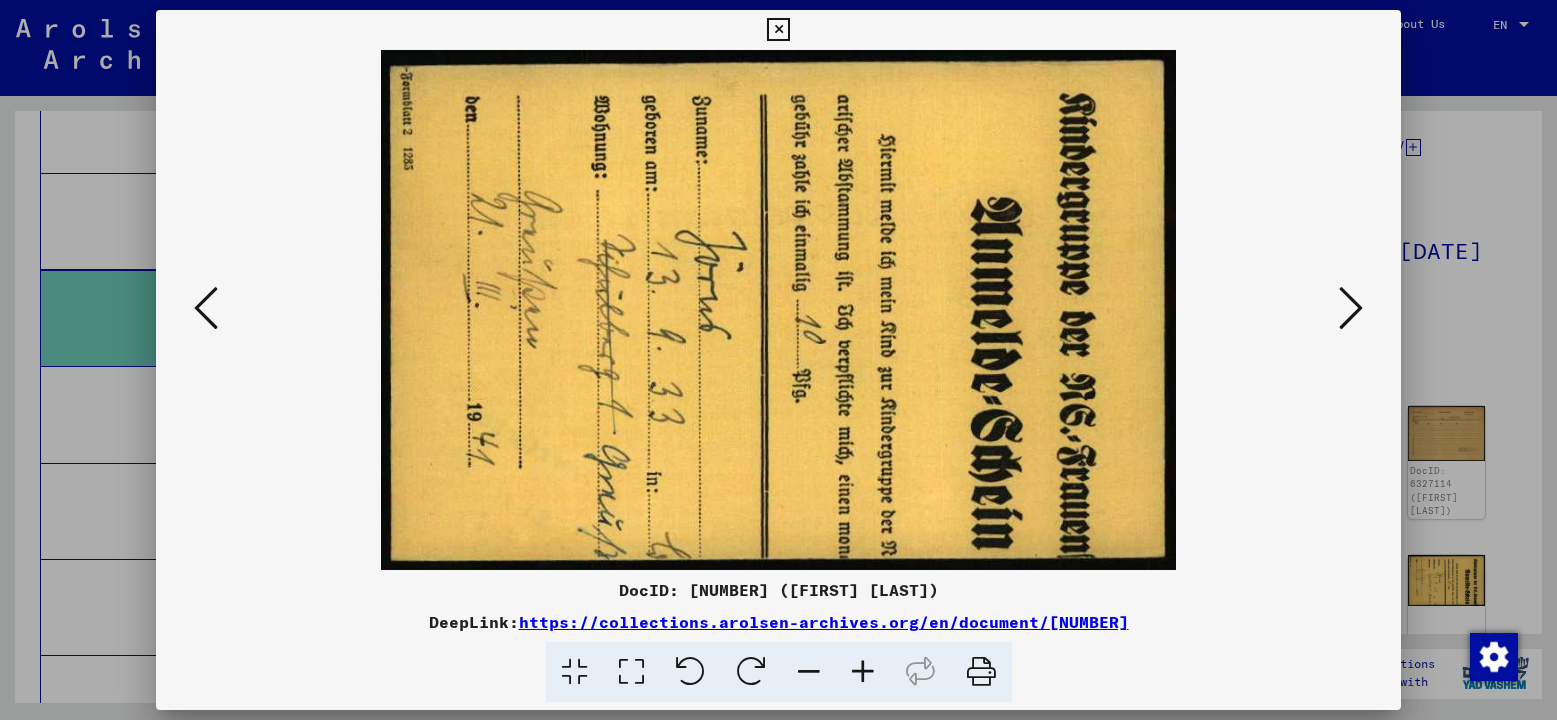 click at bounding box center (1351, 308) 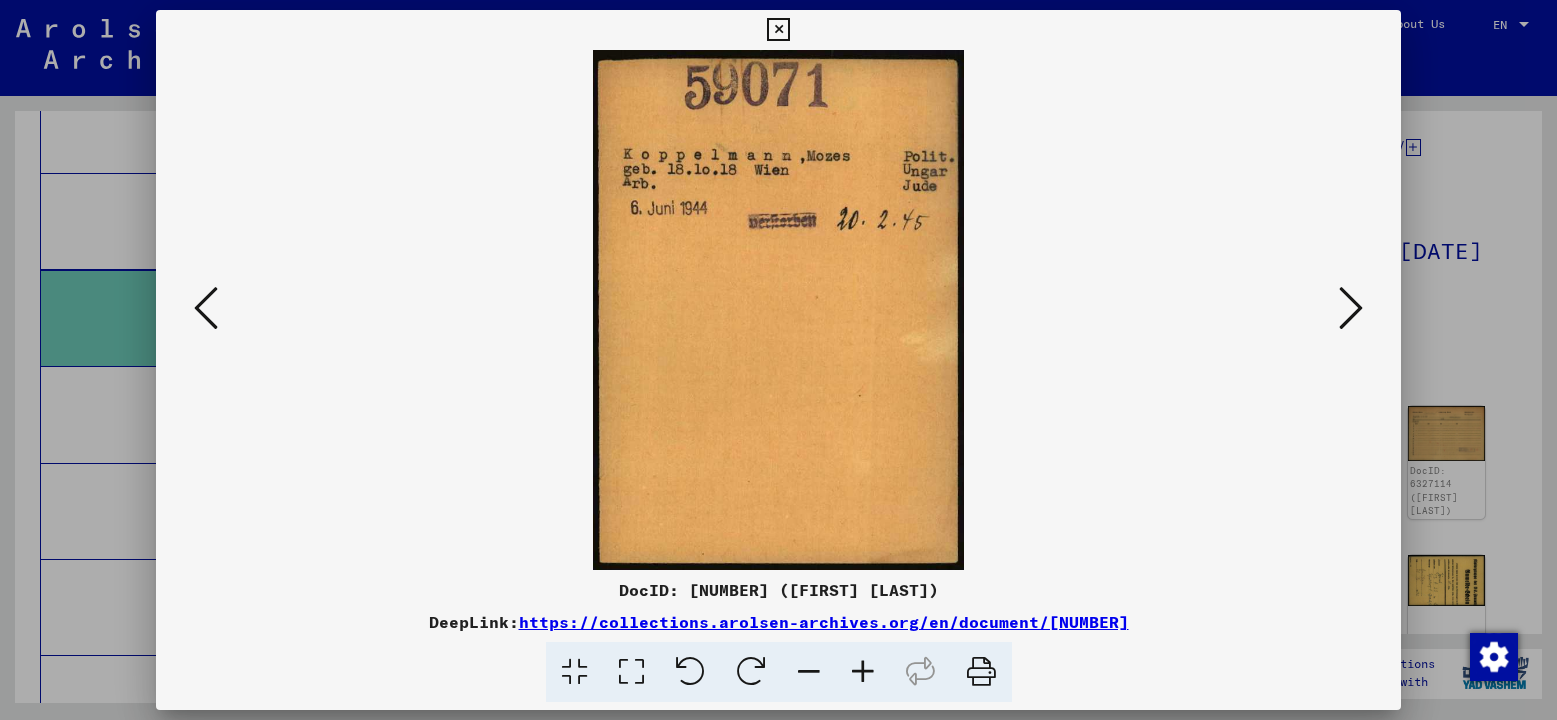 click at bounding box center (1351, 308) 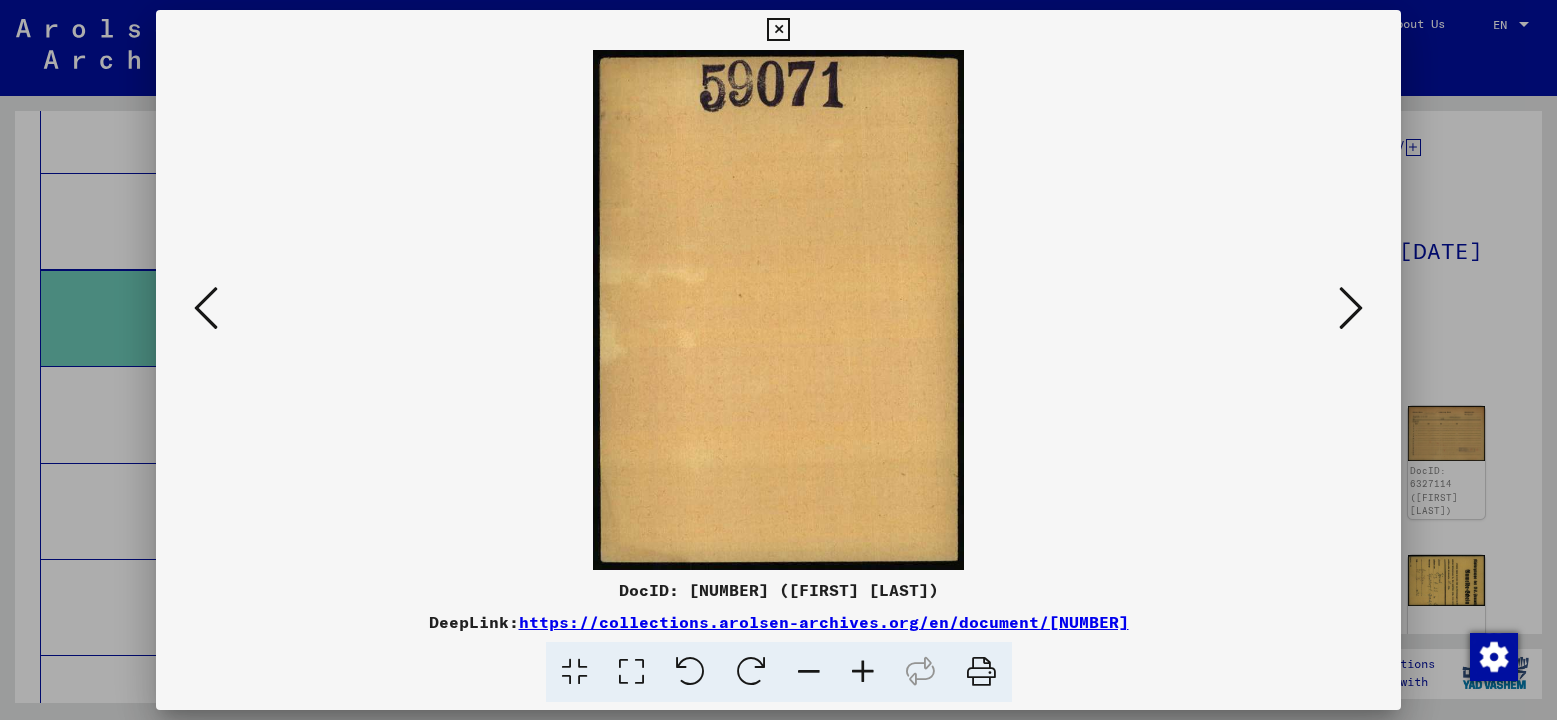 click at bounding box center (1351, 308) 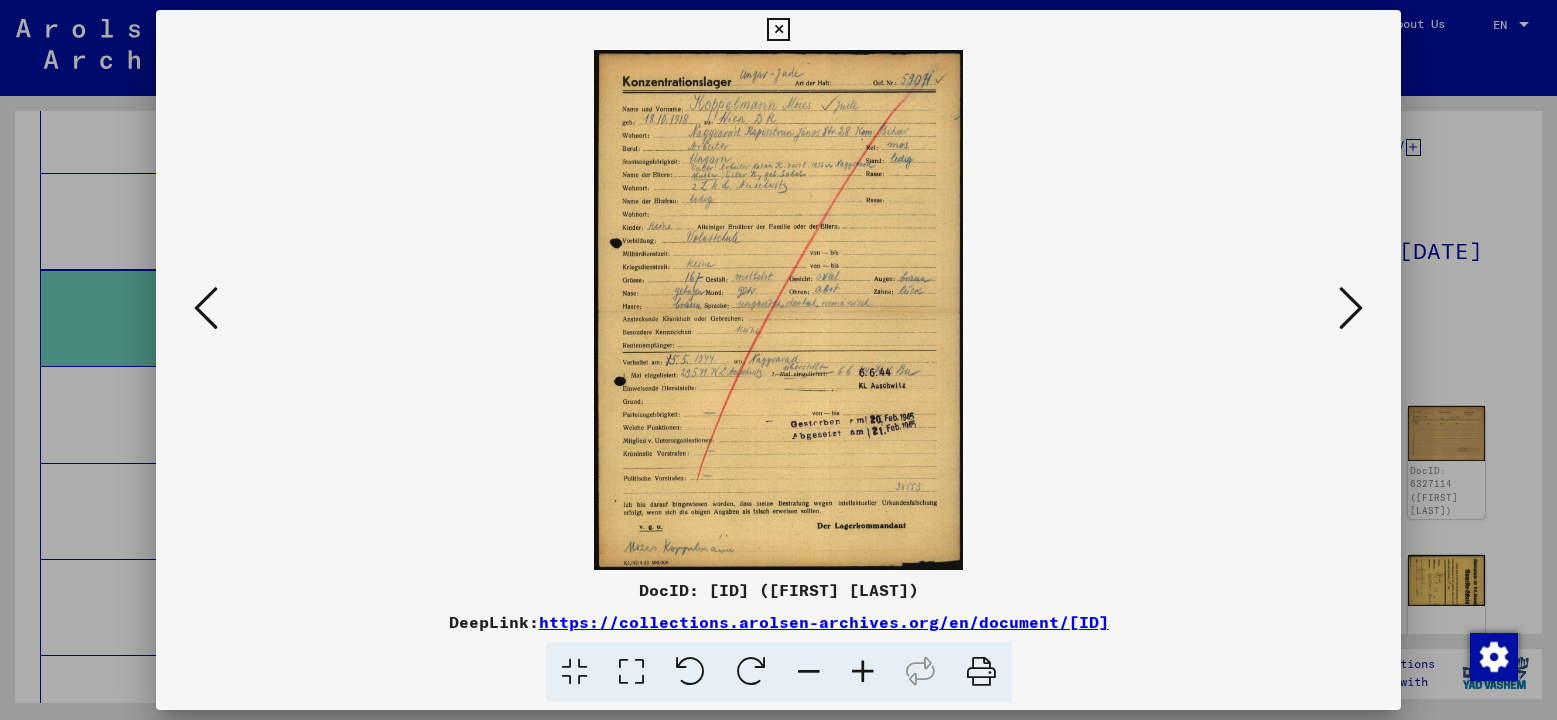 click at bounding box center [863, 672] 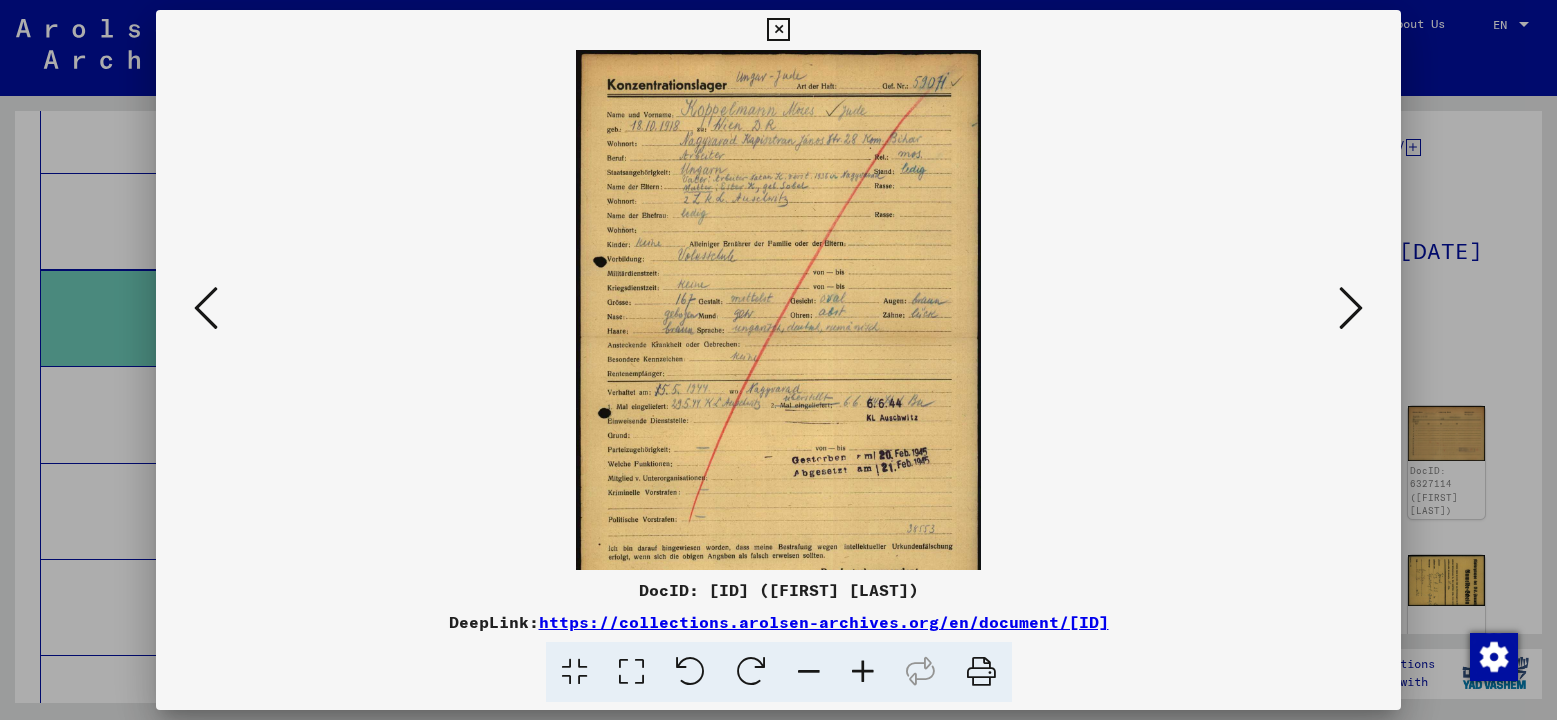 click at bounding box center (863, 672) 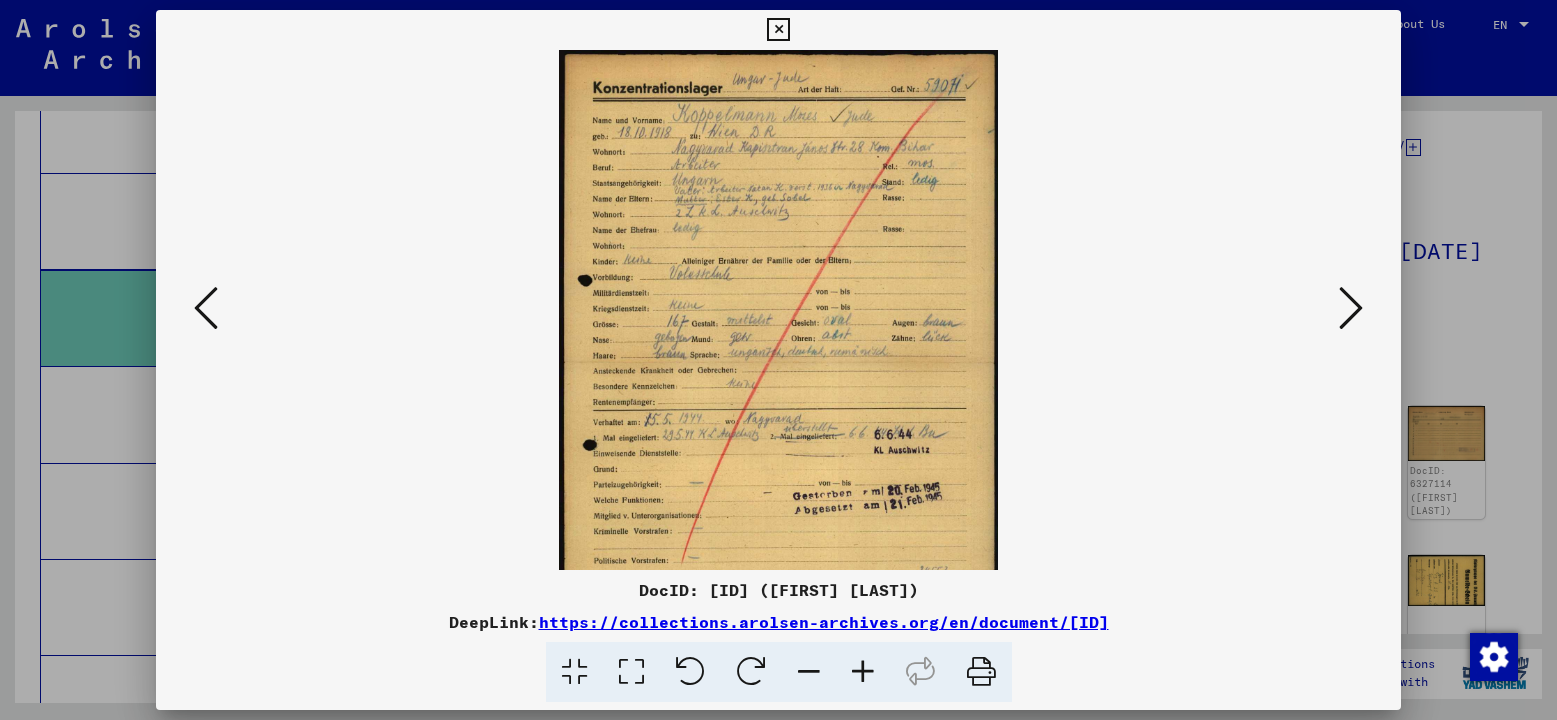 click at bounding box center [863, 672] 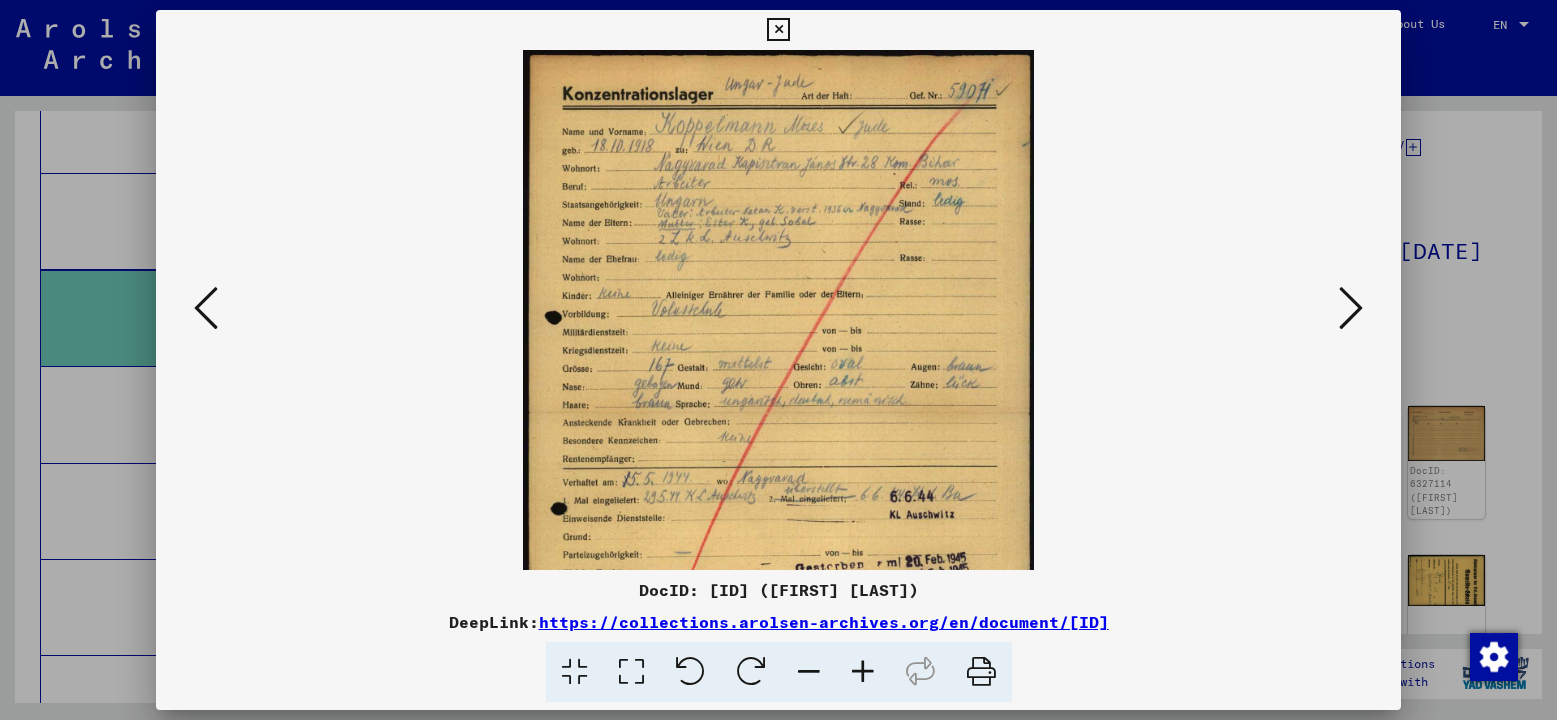click at bounding box center [863, 672] 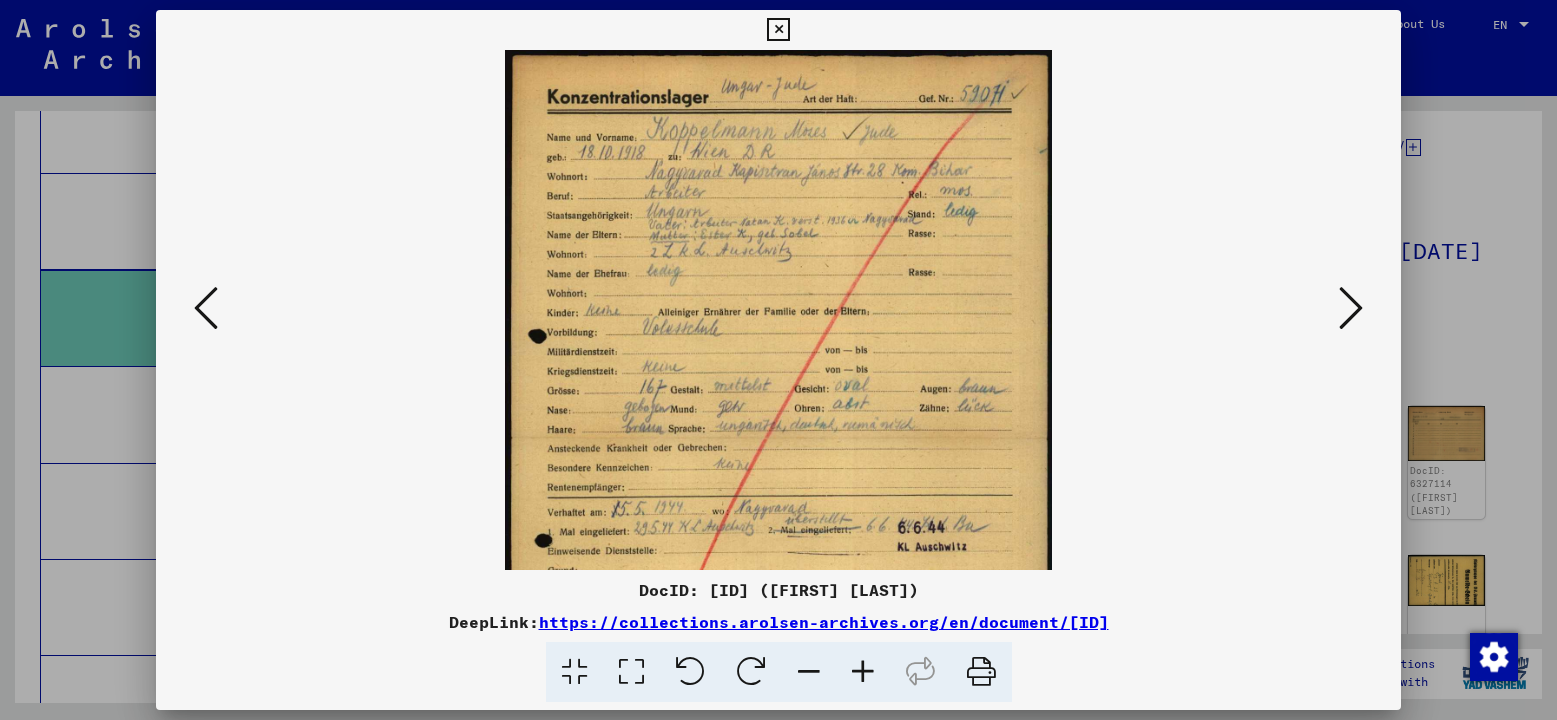 click at bounding box center (863, 672) 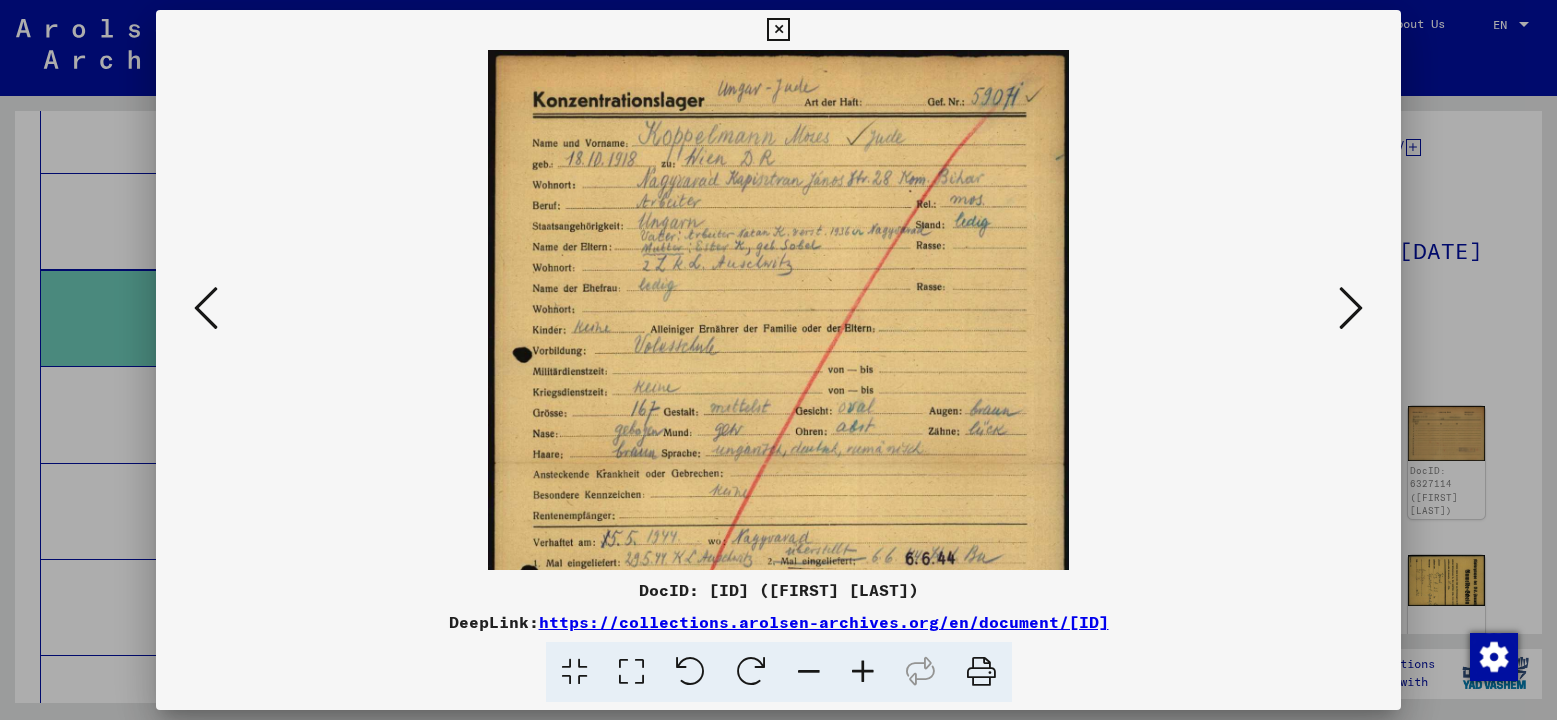 click at bounding box center [863, 672] 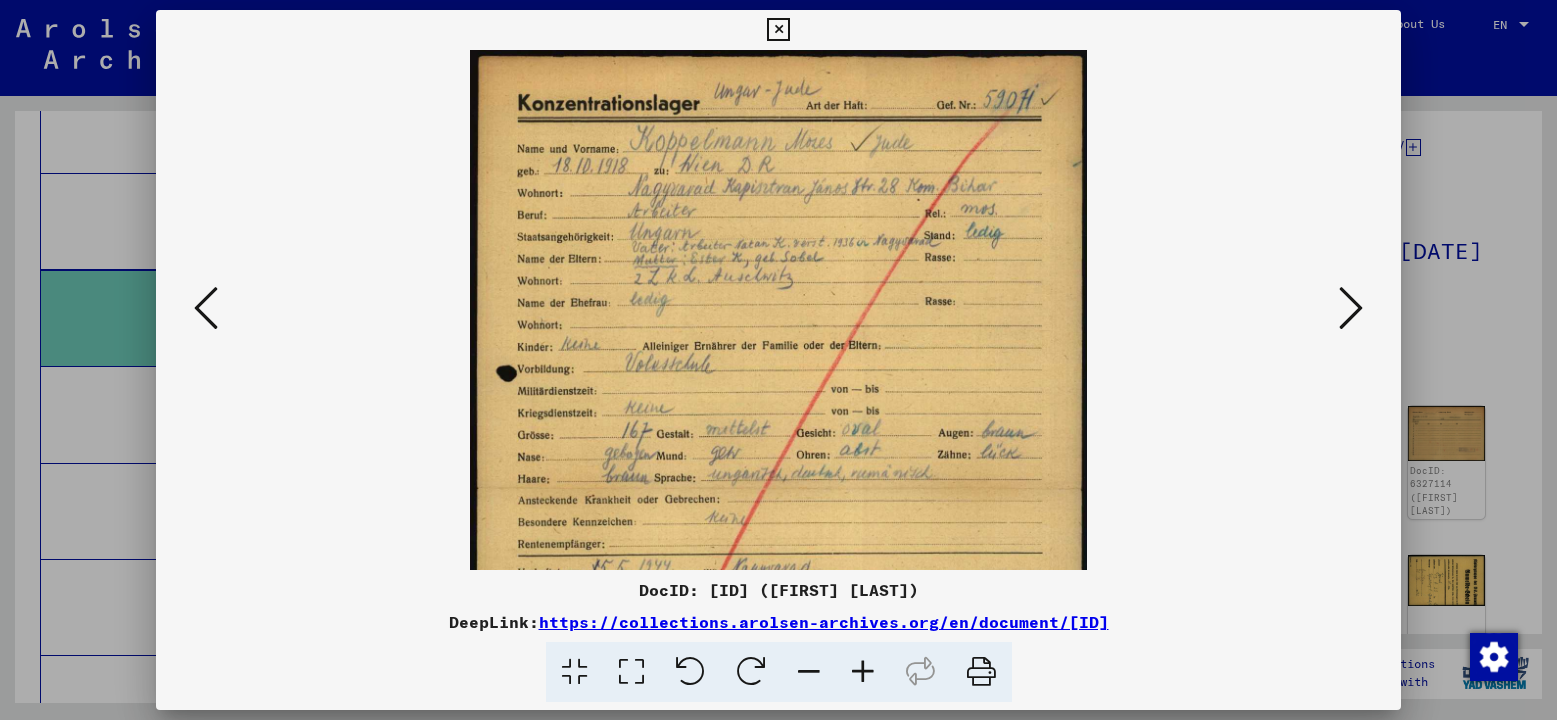 click at bounding box center (863, 672) 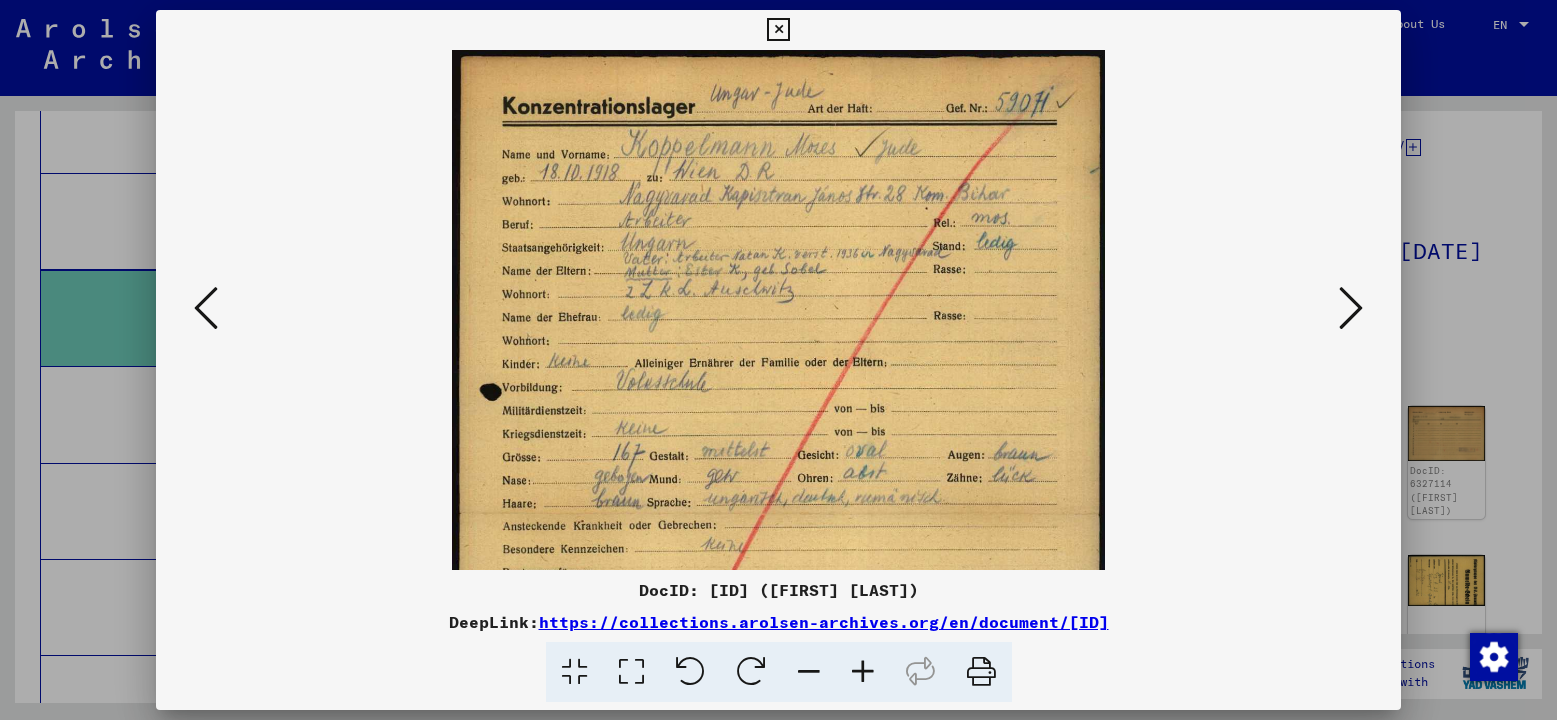 click at bounding box center [863, 672] 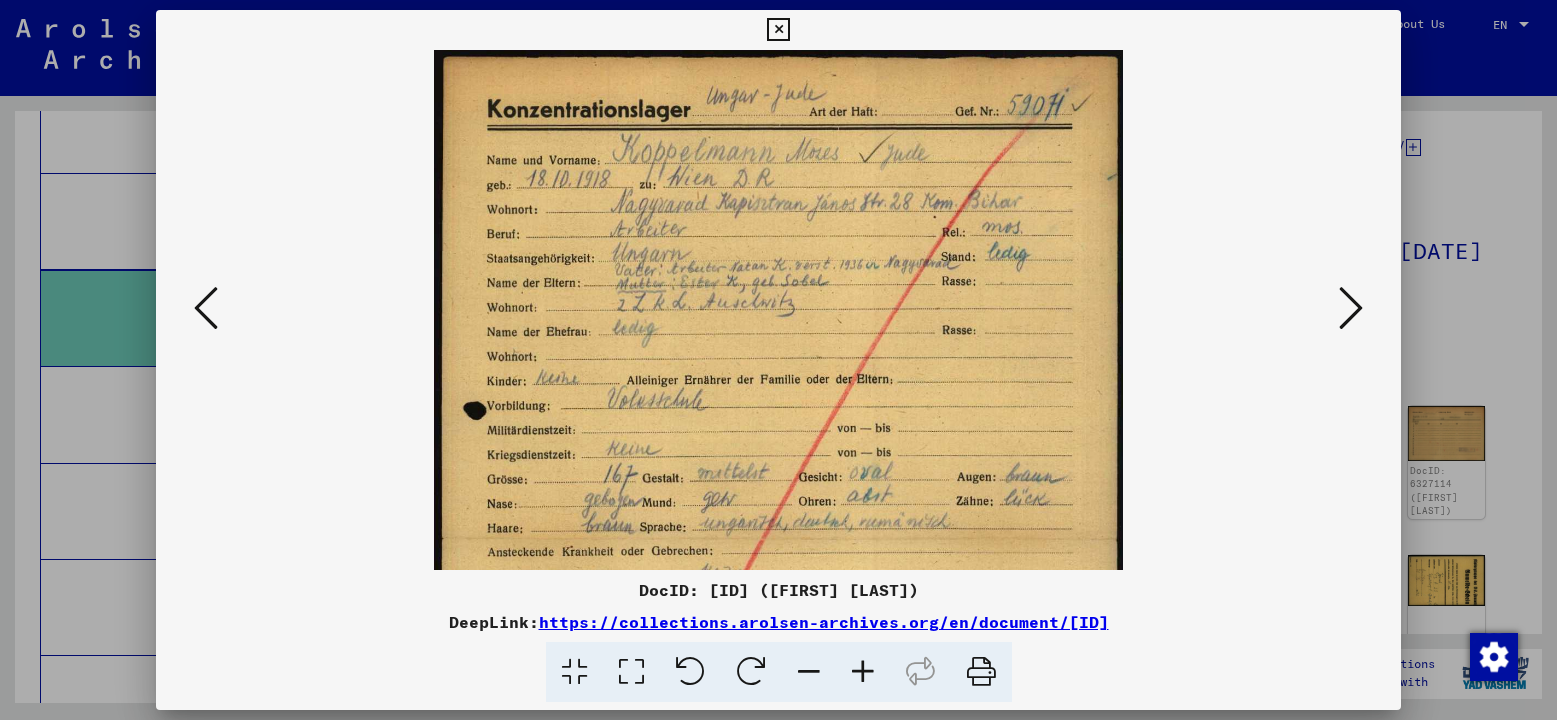 click at bounding box center (863, 672) 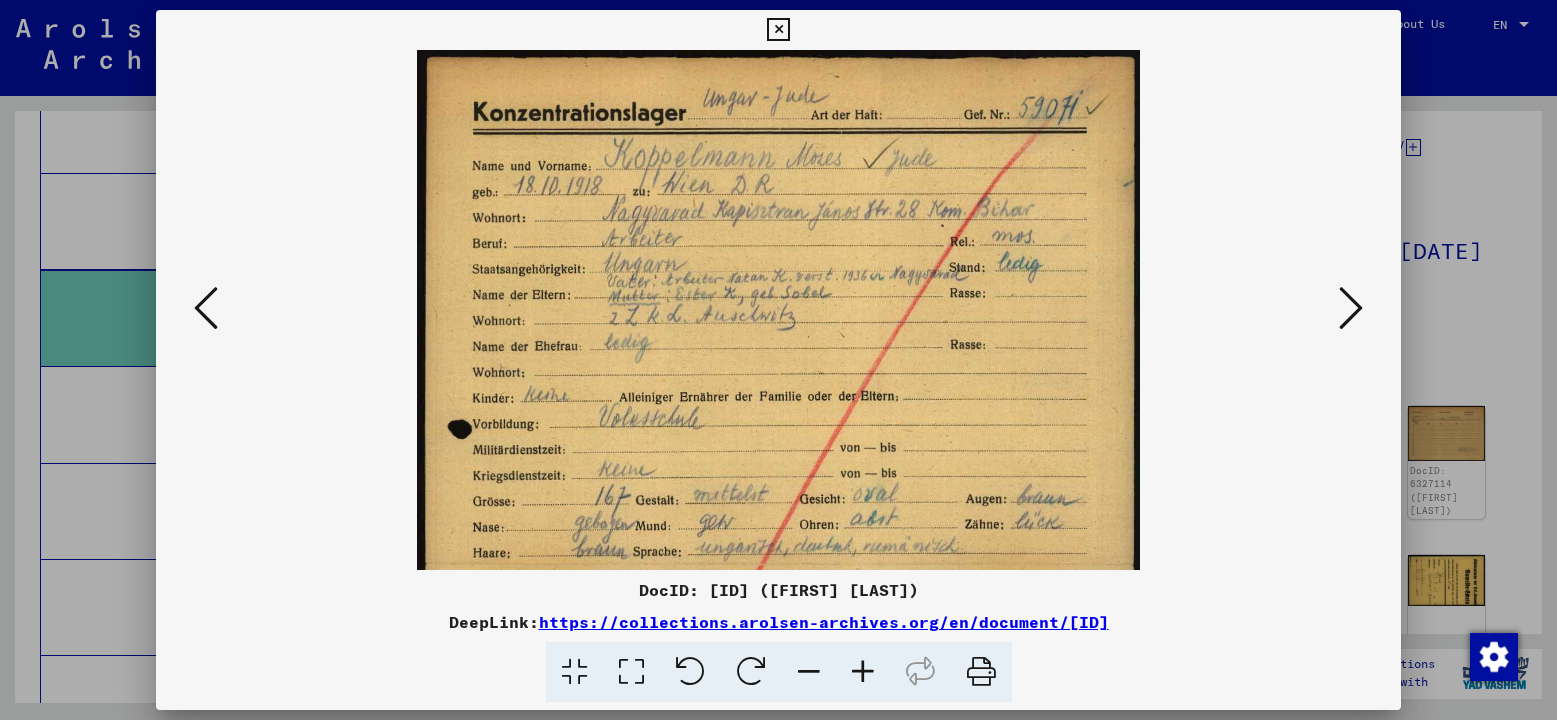 scroll, scrollTop: 14, scrollLeft: 0, axis: vertical 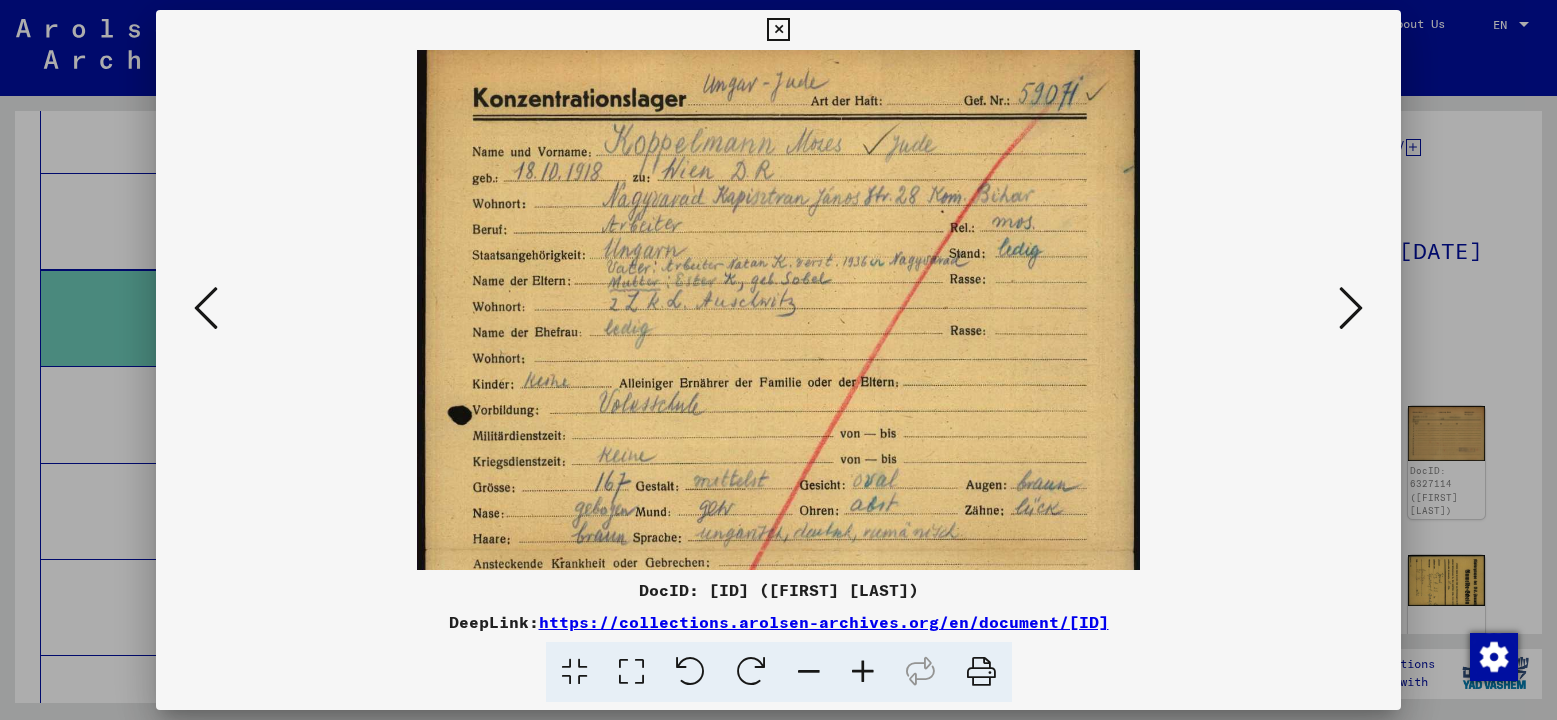 drag, startPoint x: 740, startPoint y: 460, endPoint x: 740, endPoint y: 446, distance: 14 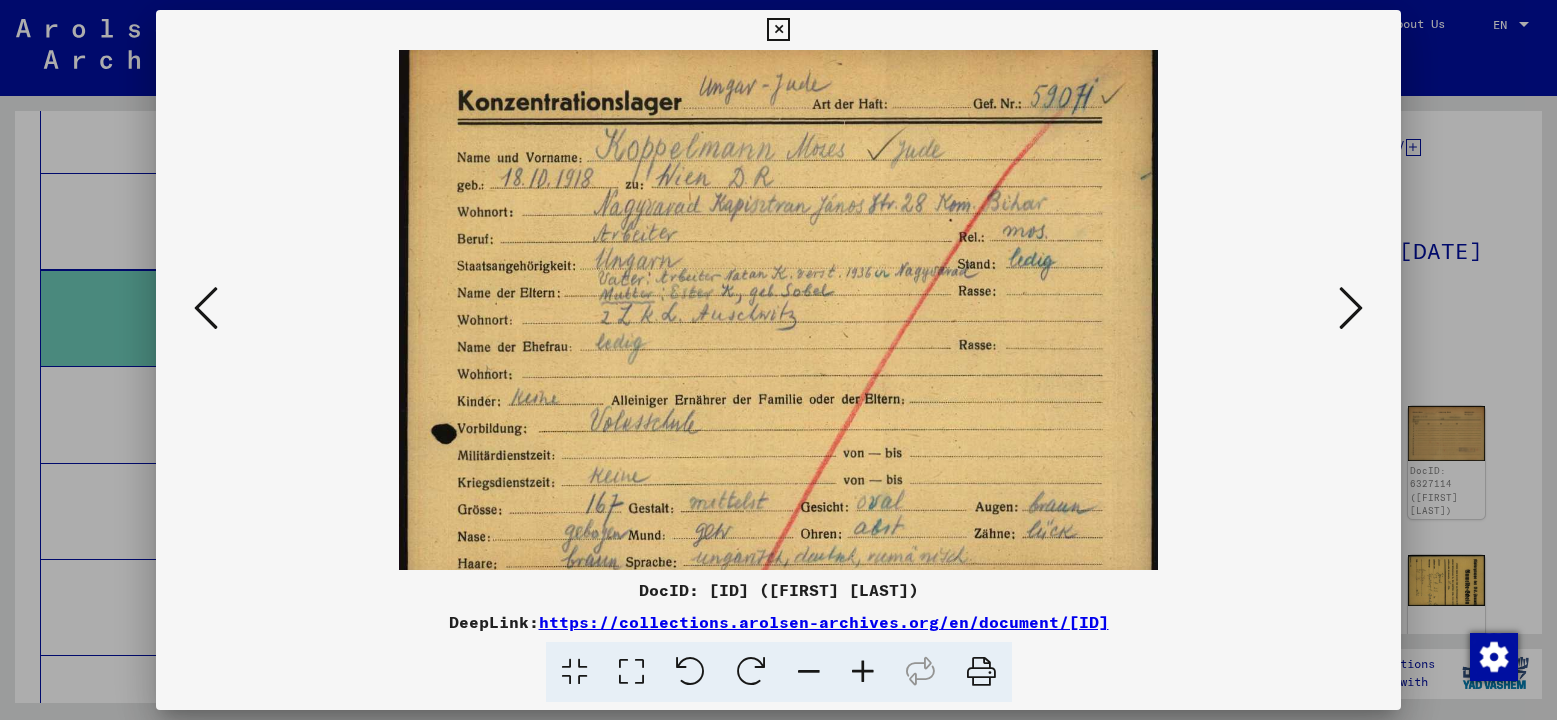 click at bounding box center (863, 672) 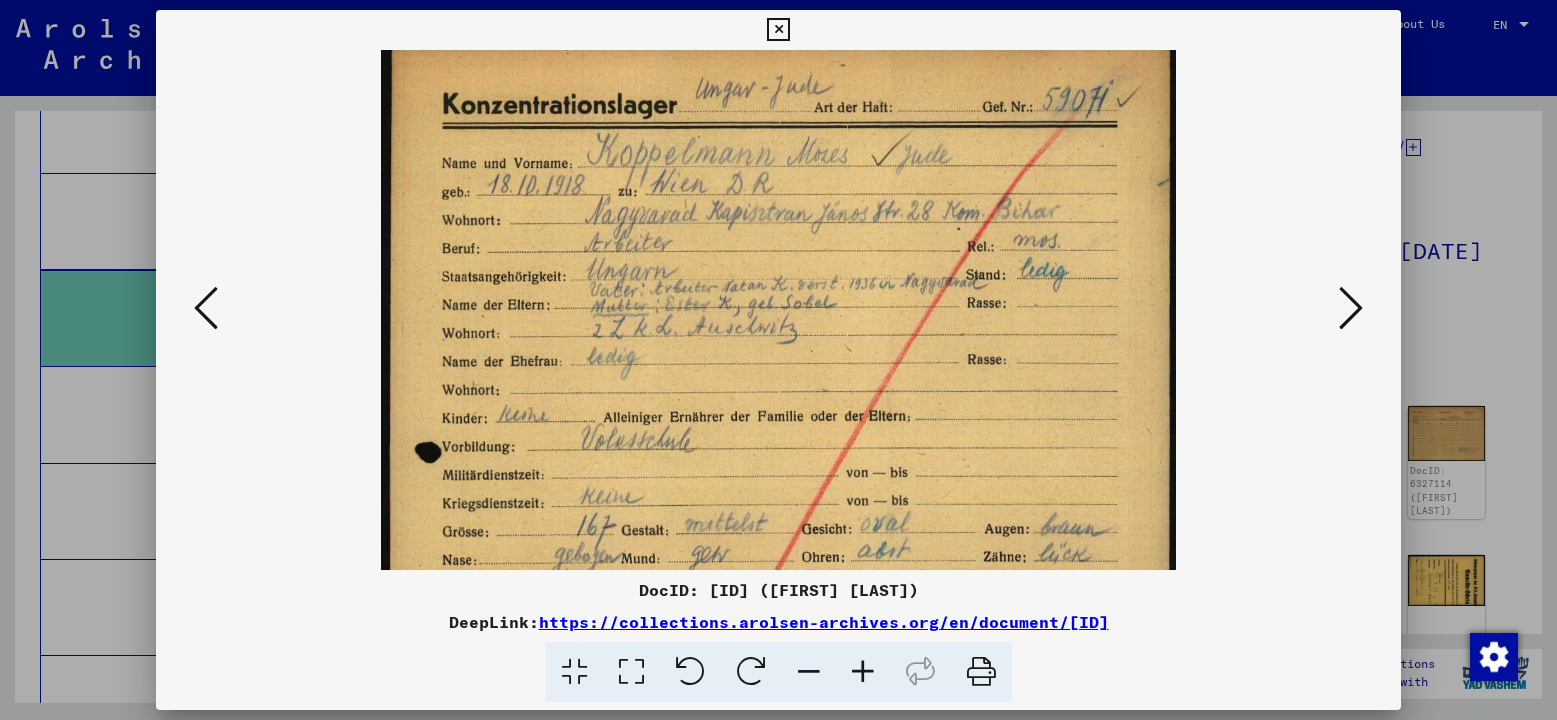 click at bounding box center (863, 672) 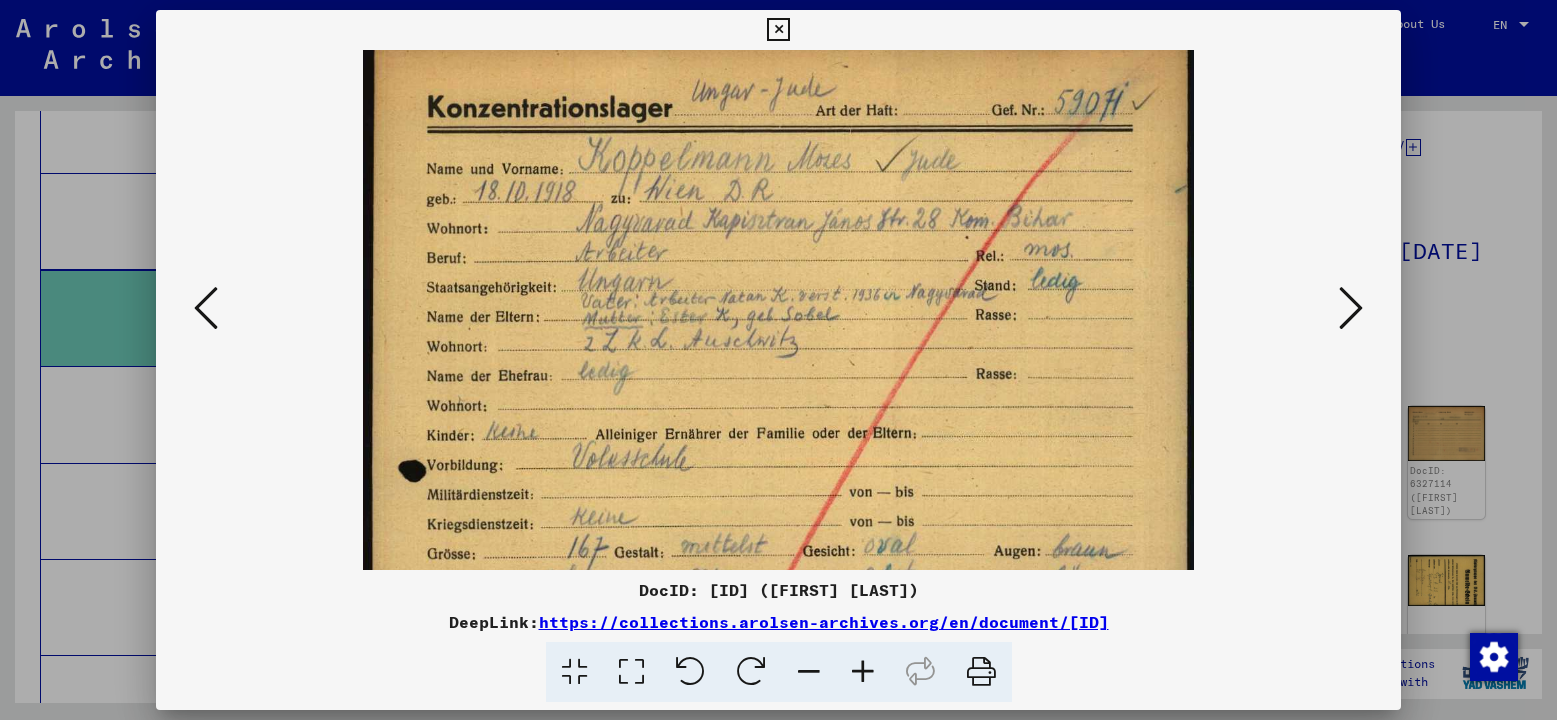 click at bounding box center (863, 672) 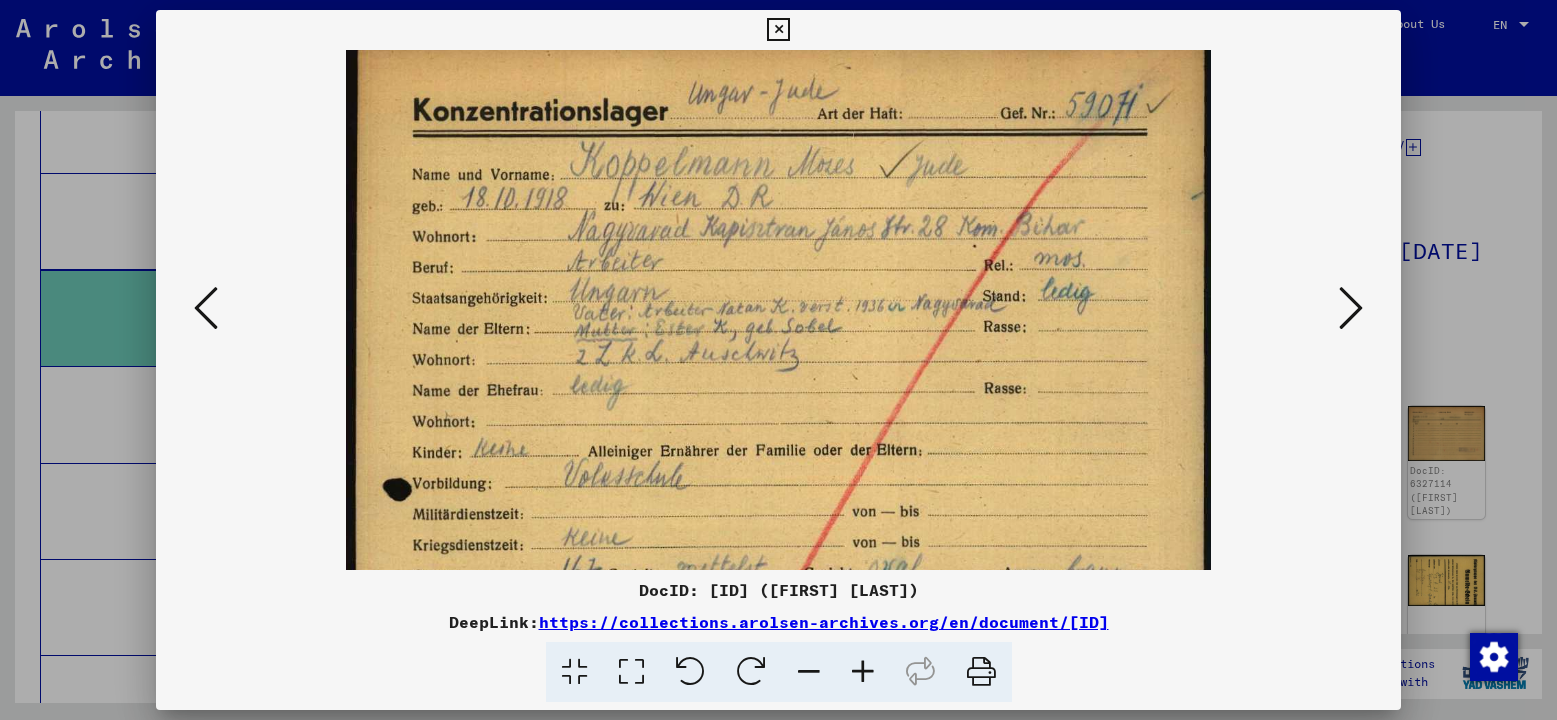 click at bounding box center (863, 672) 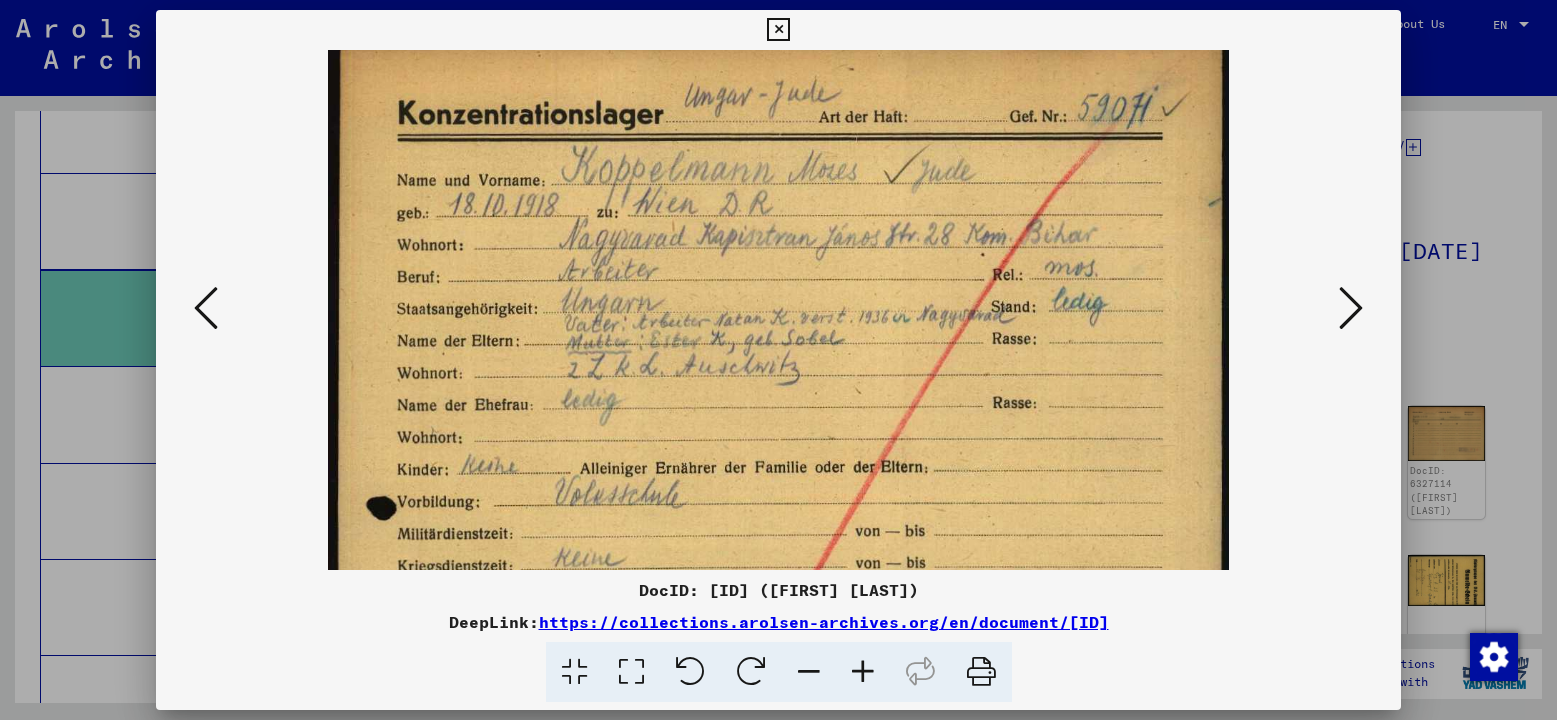 click at bounding box center [863, 672] 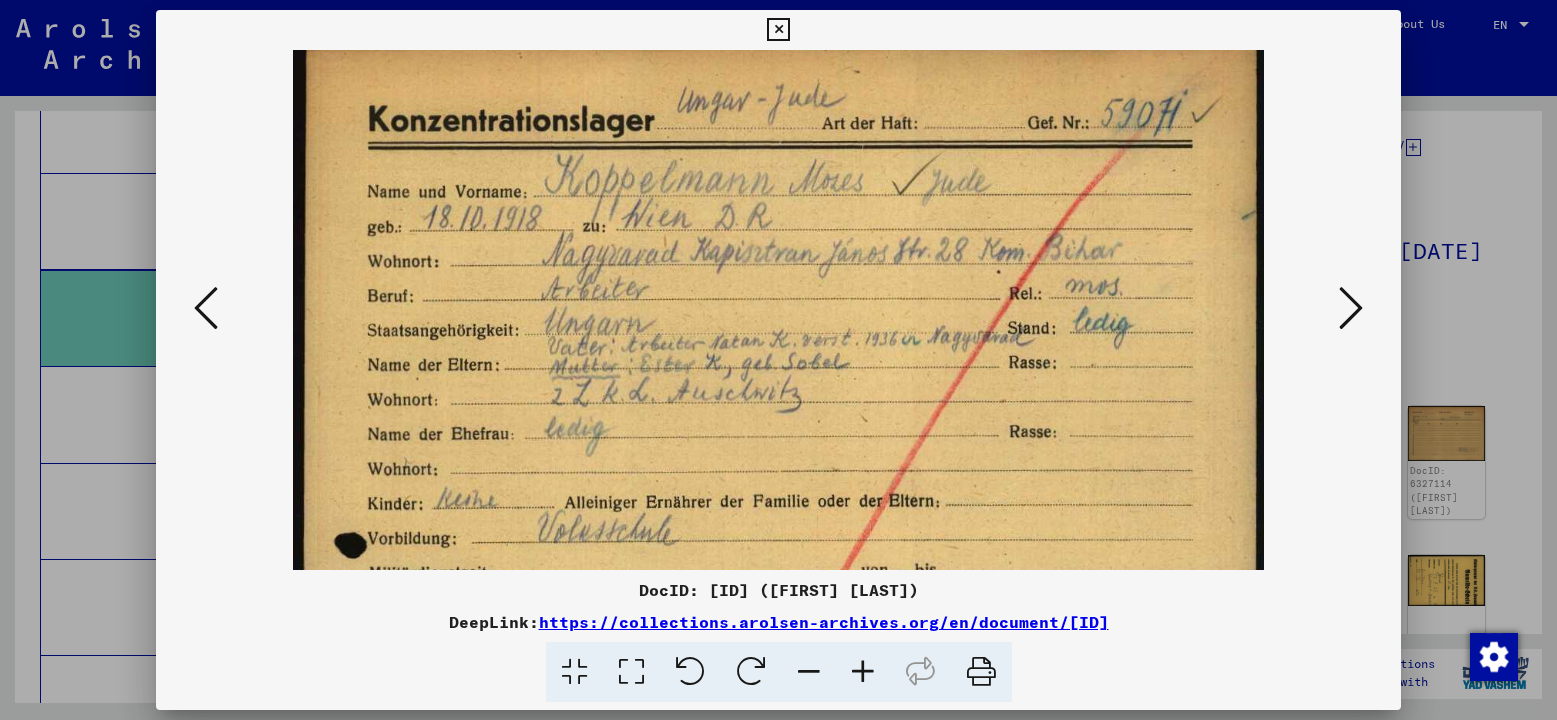 click at bounding box center (863, 672) 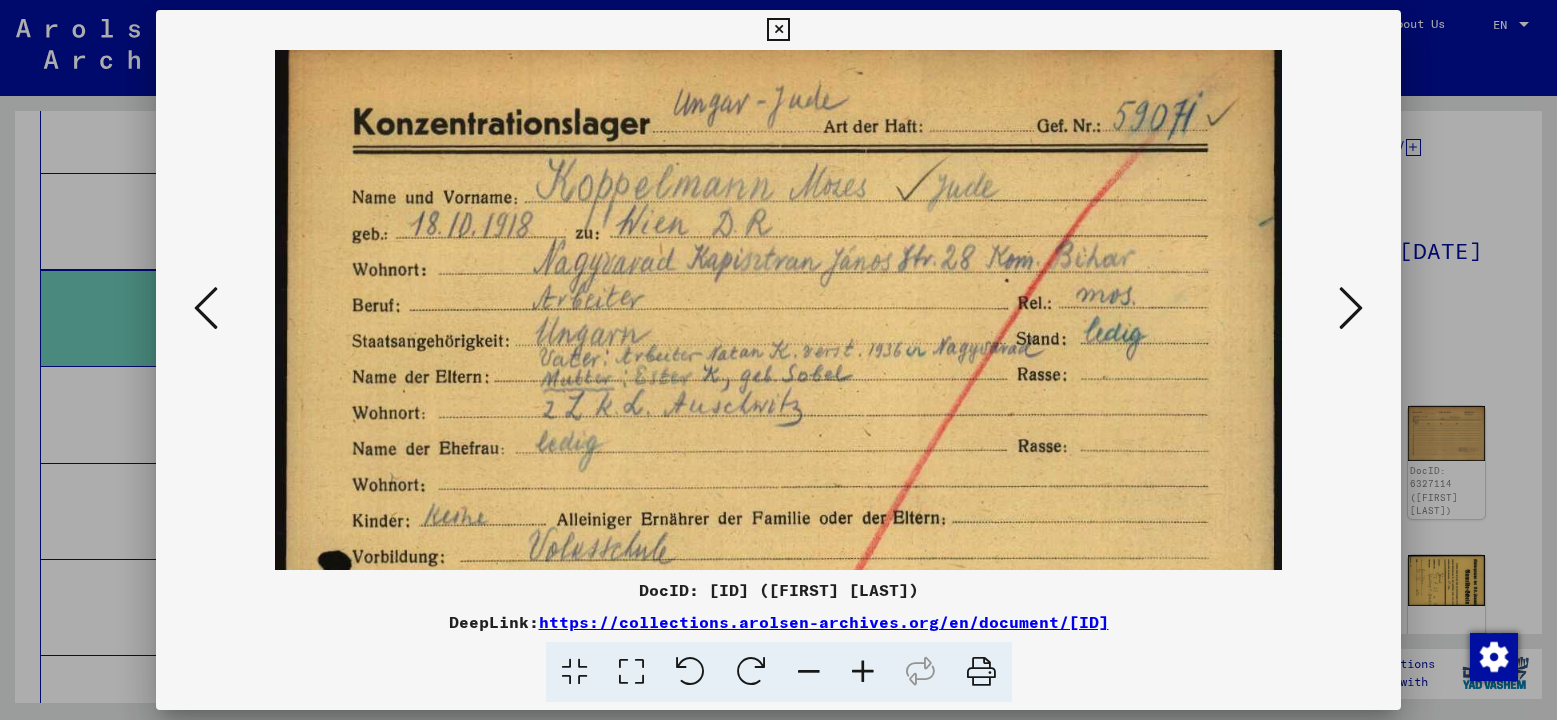 click at bounding box center [863, 672] 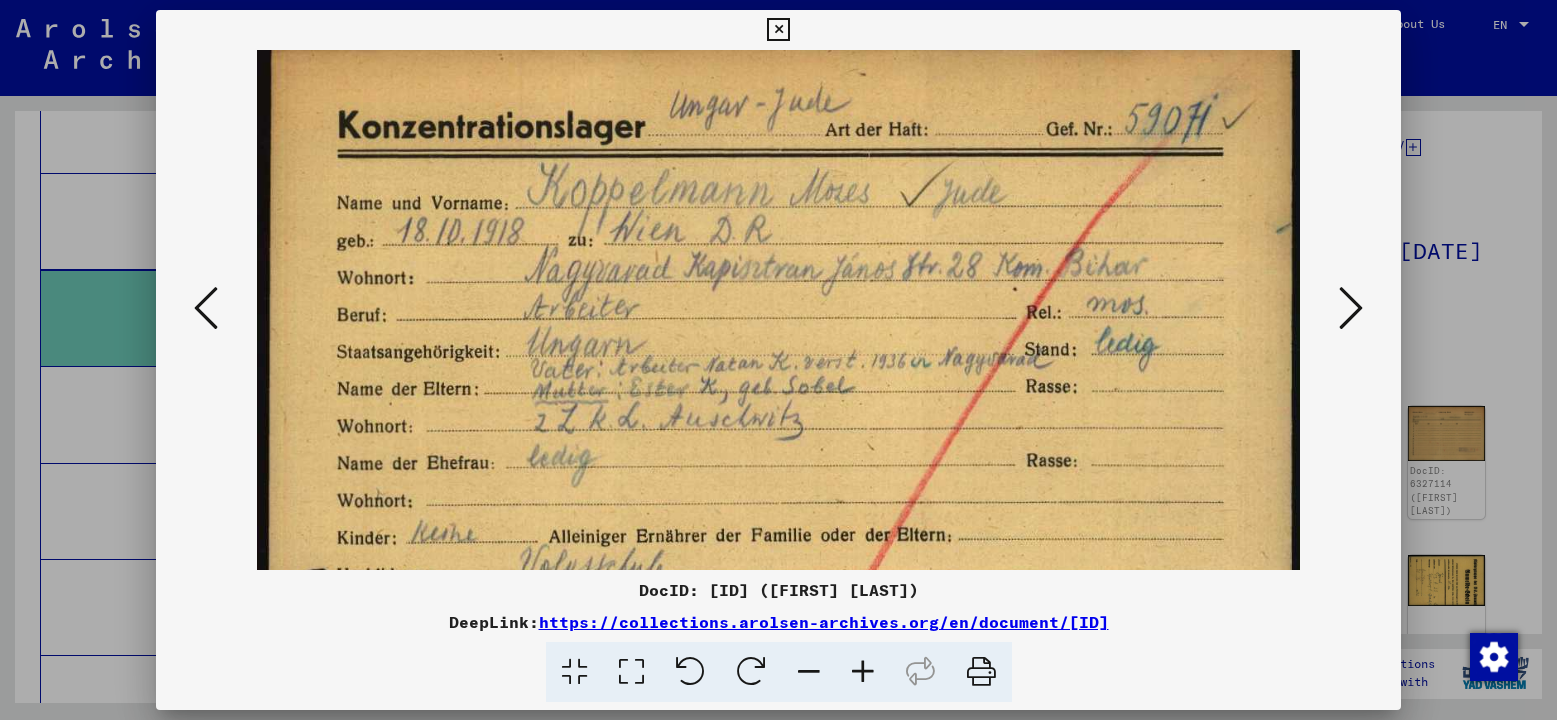 click at bounding box center (863, 672) 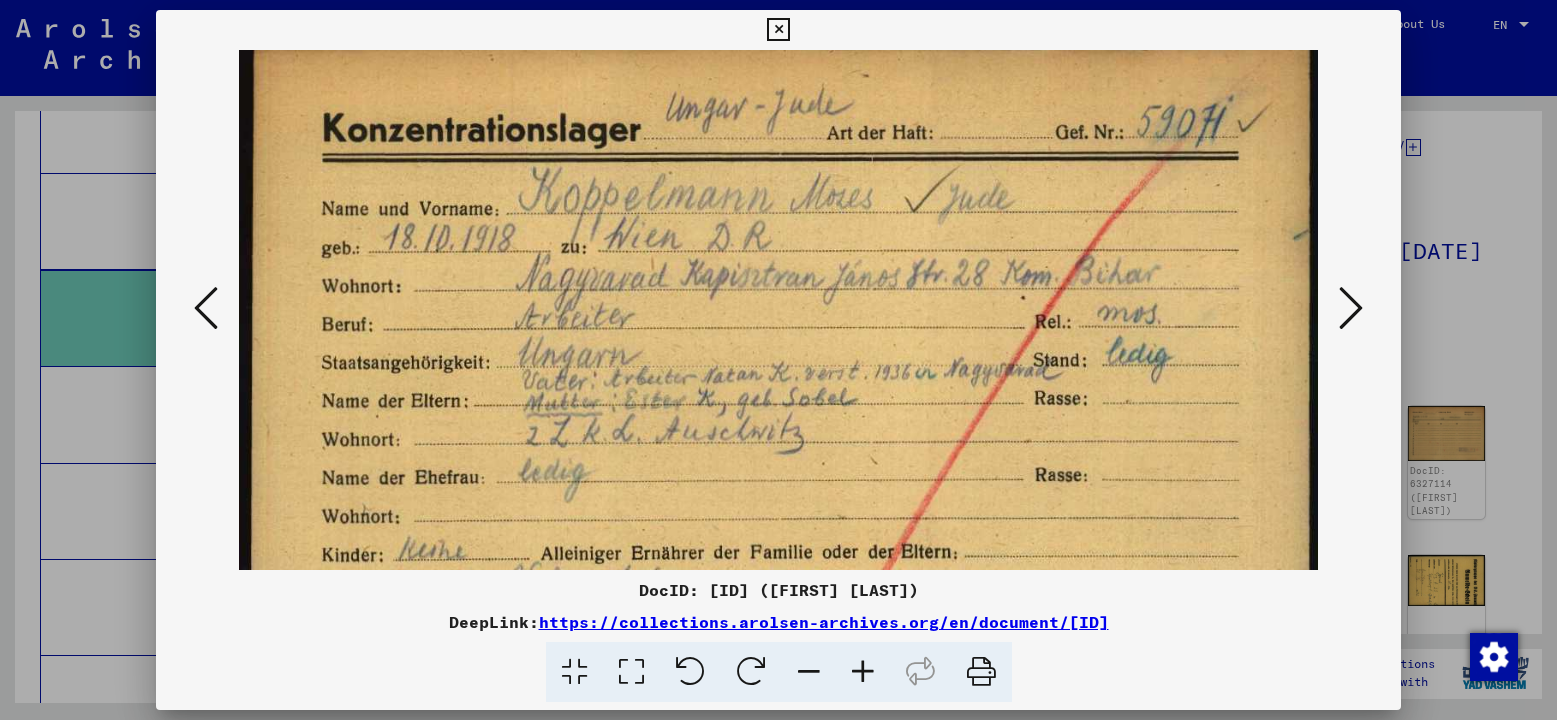 click at bounding box center (863, 672) 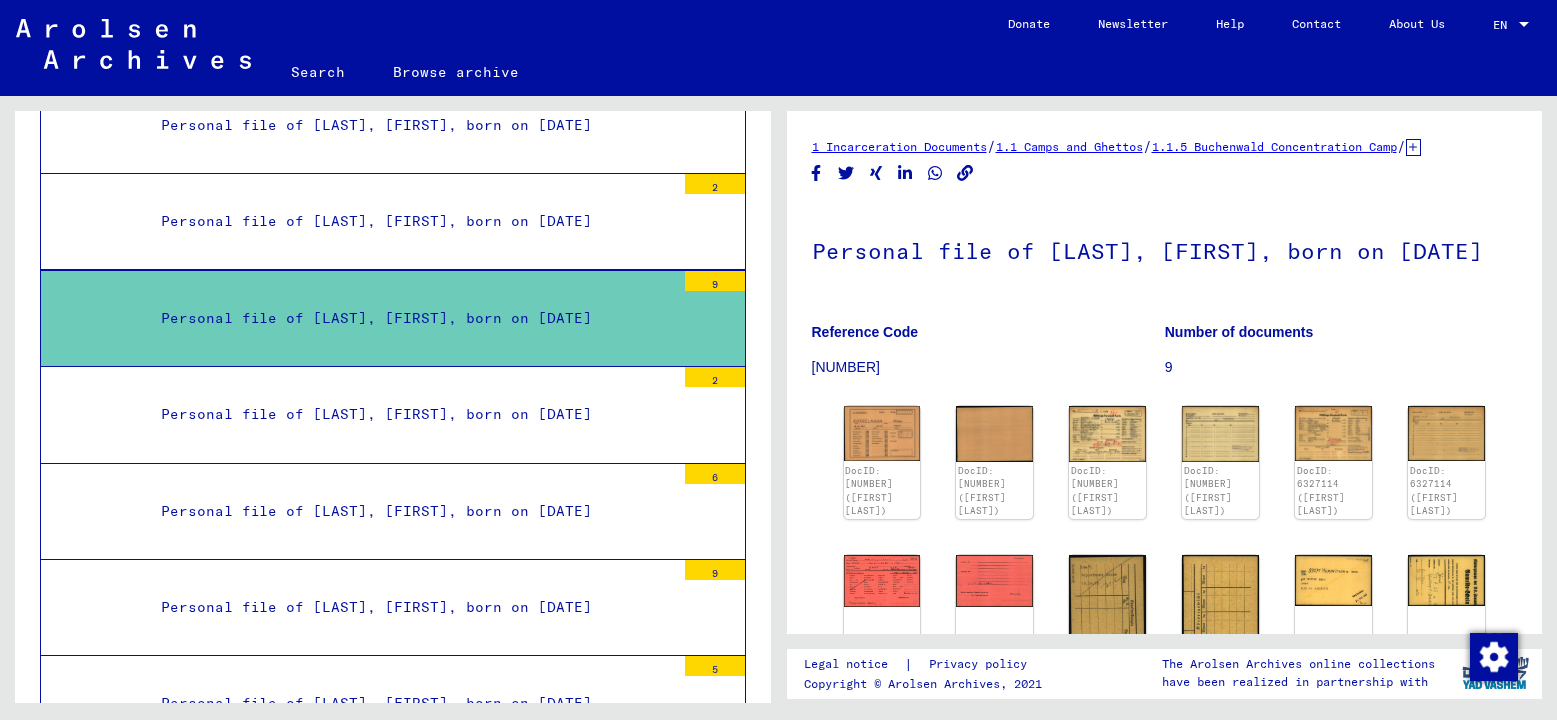 click on "Personal file of [LAST], [FIRST], born on [DATE]" at bounding box center [410, 414] 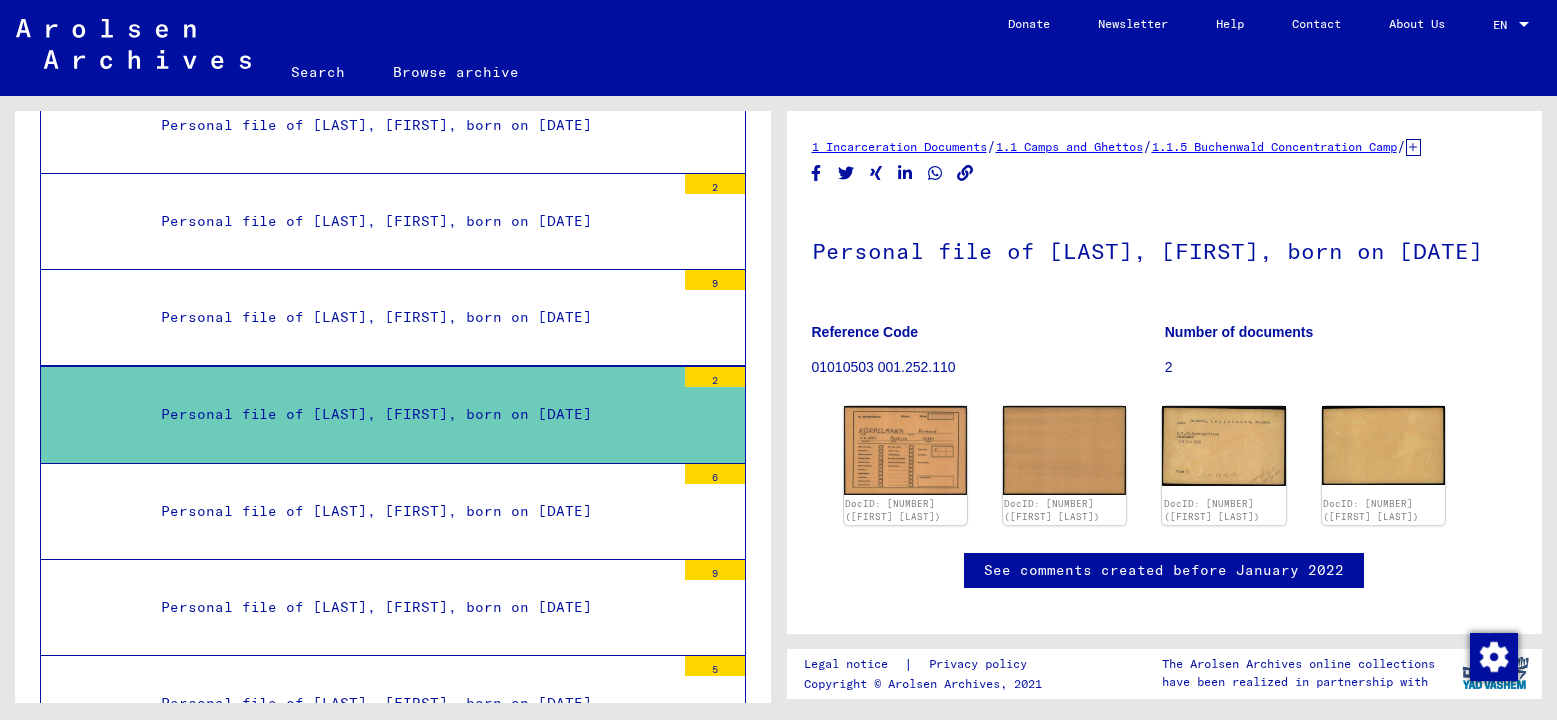 scroll, scrollTop: 31384, scrollLeft: 0, axis: vertical 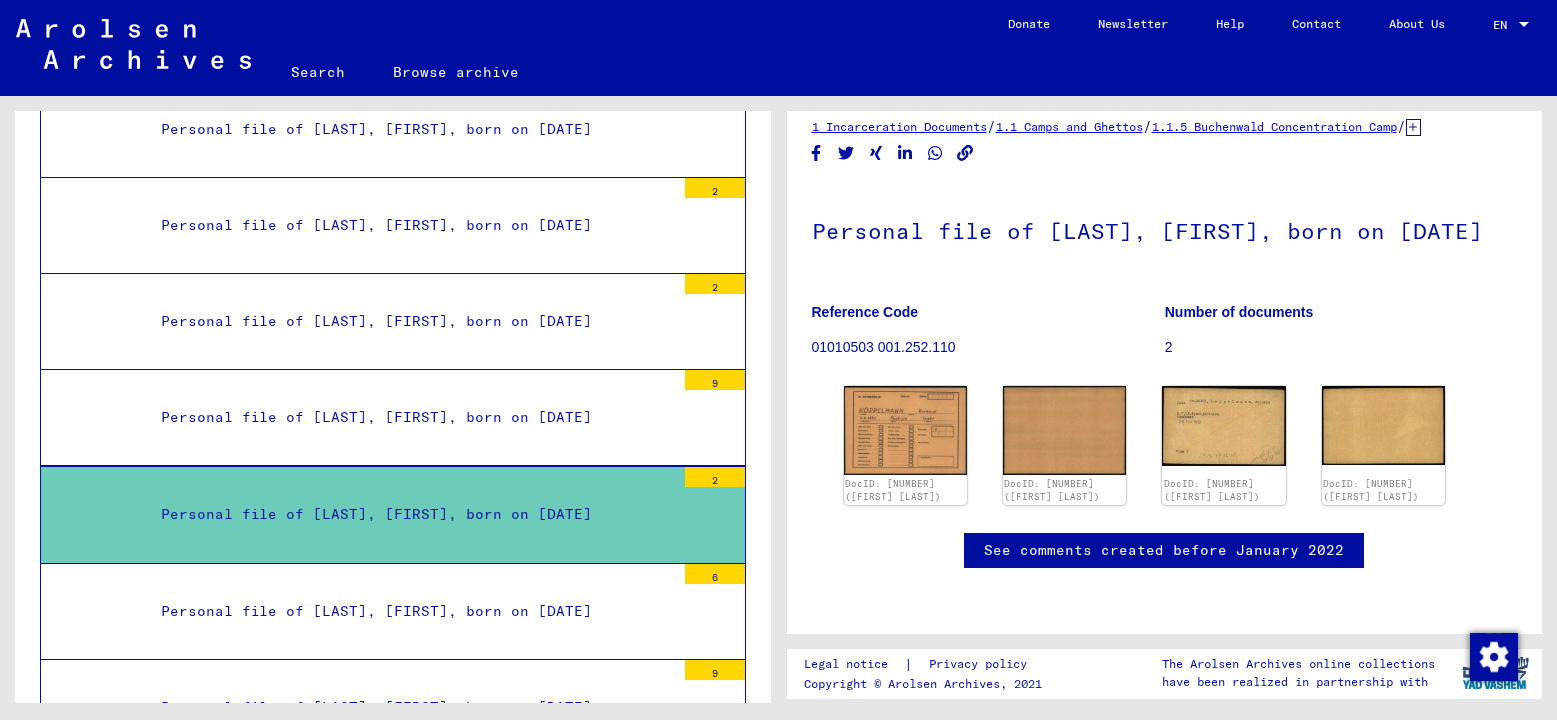 click on "Personal file of [LAST], [FIRST], born on [DATE]" at bounding box center [410, 321] 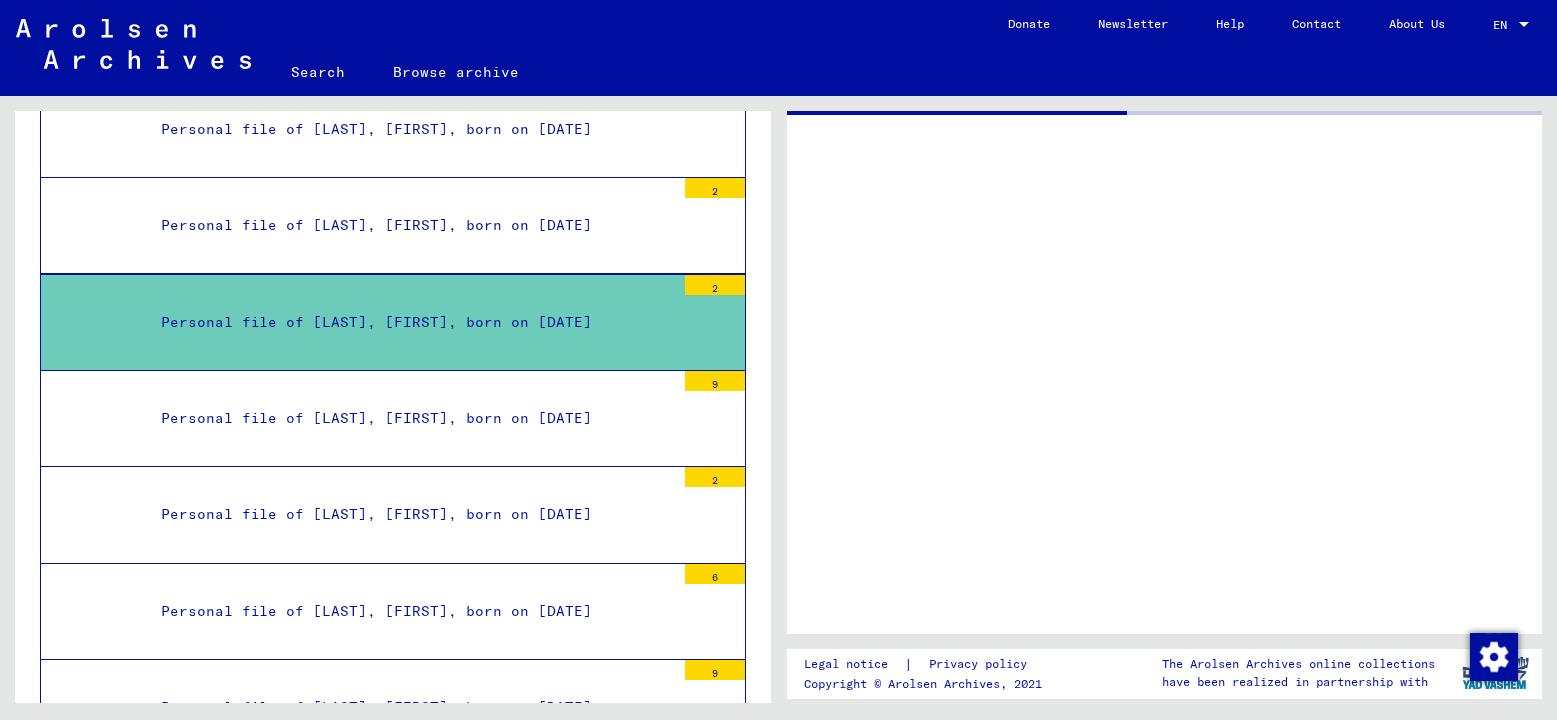 scroll, scrollTop: 0, scrollLeft: 0, axis: both 